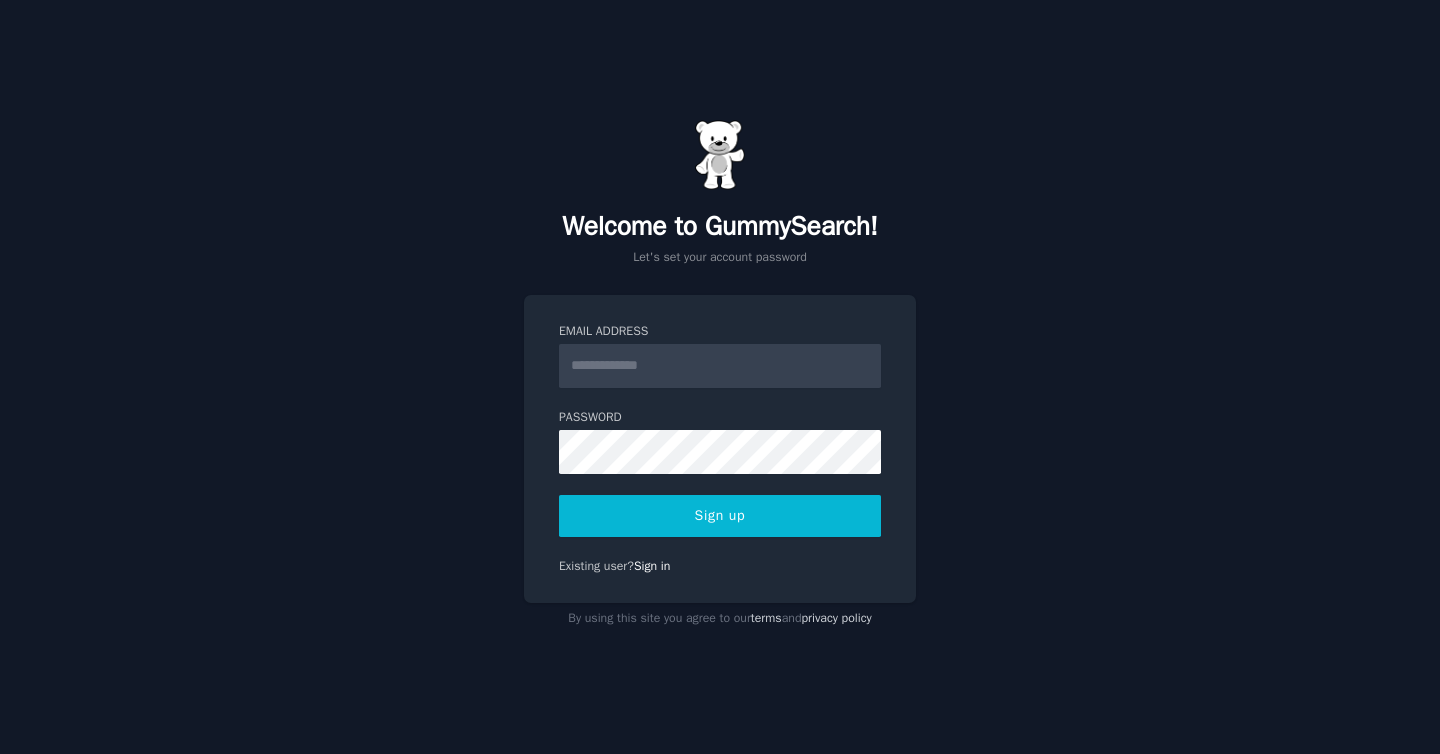 scroll, scrollTop: 0, scrollLeft: 0, axis: both 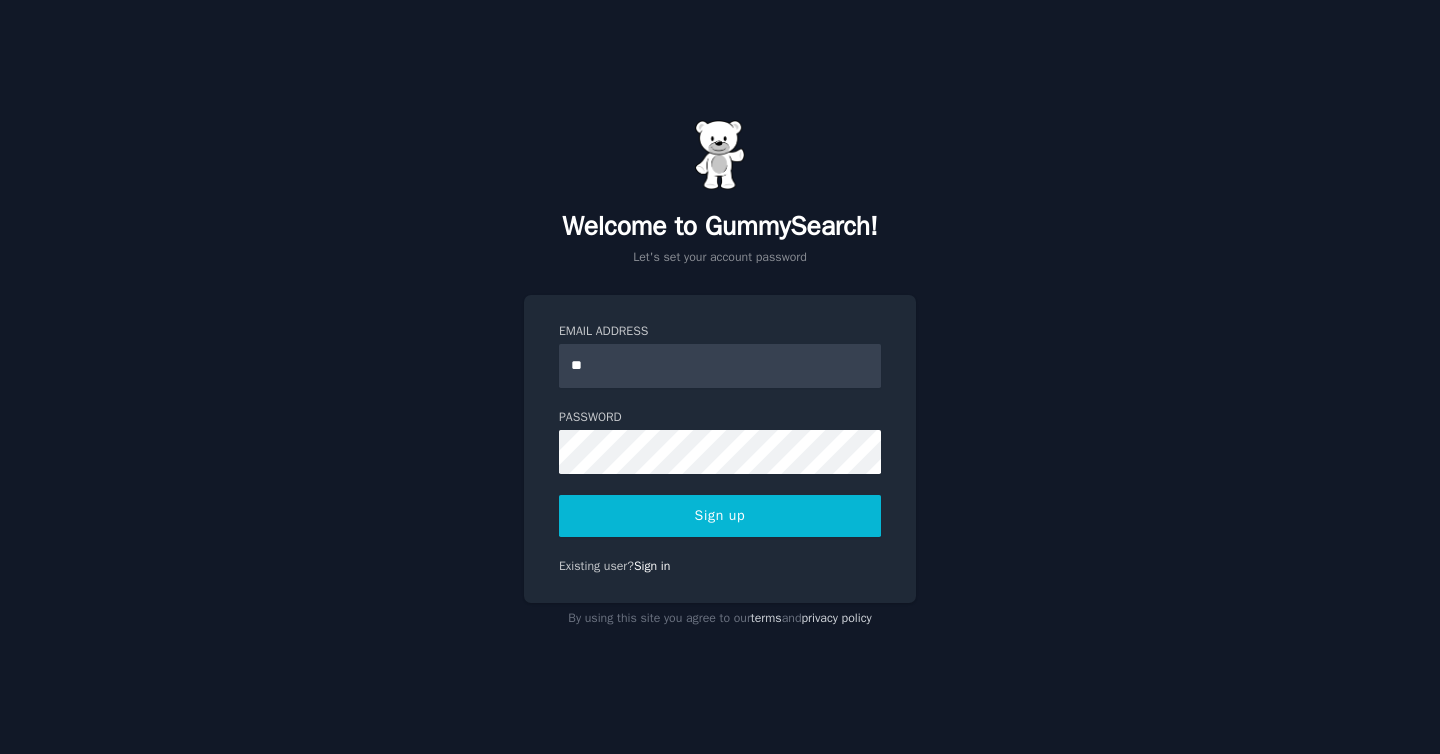 click at bounding box center [0, 754] 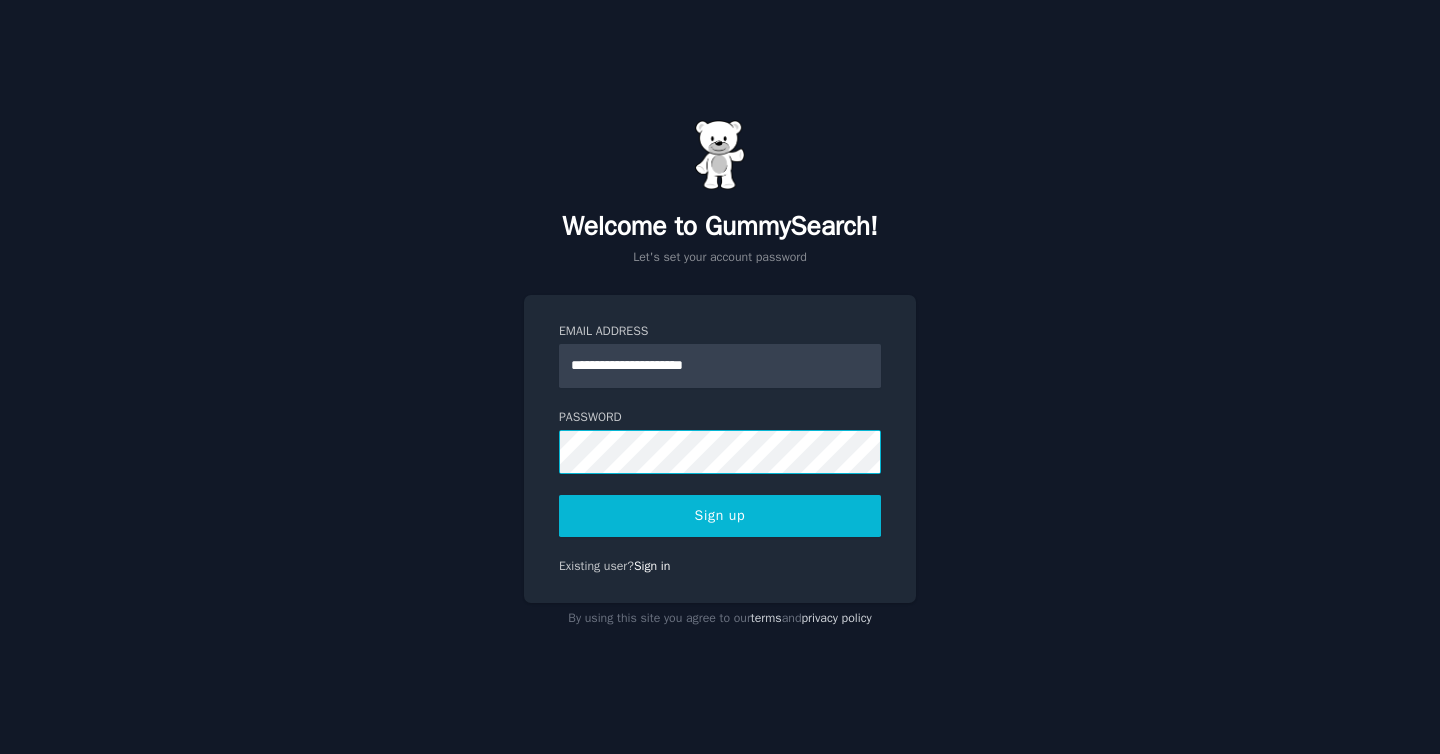 click 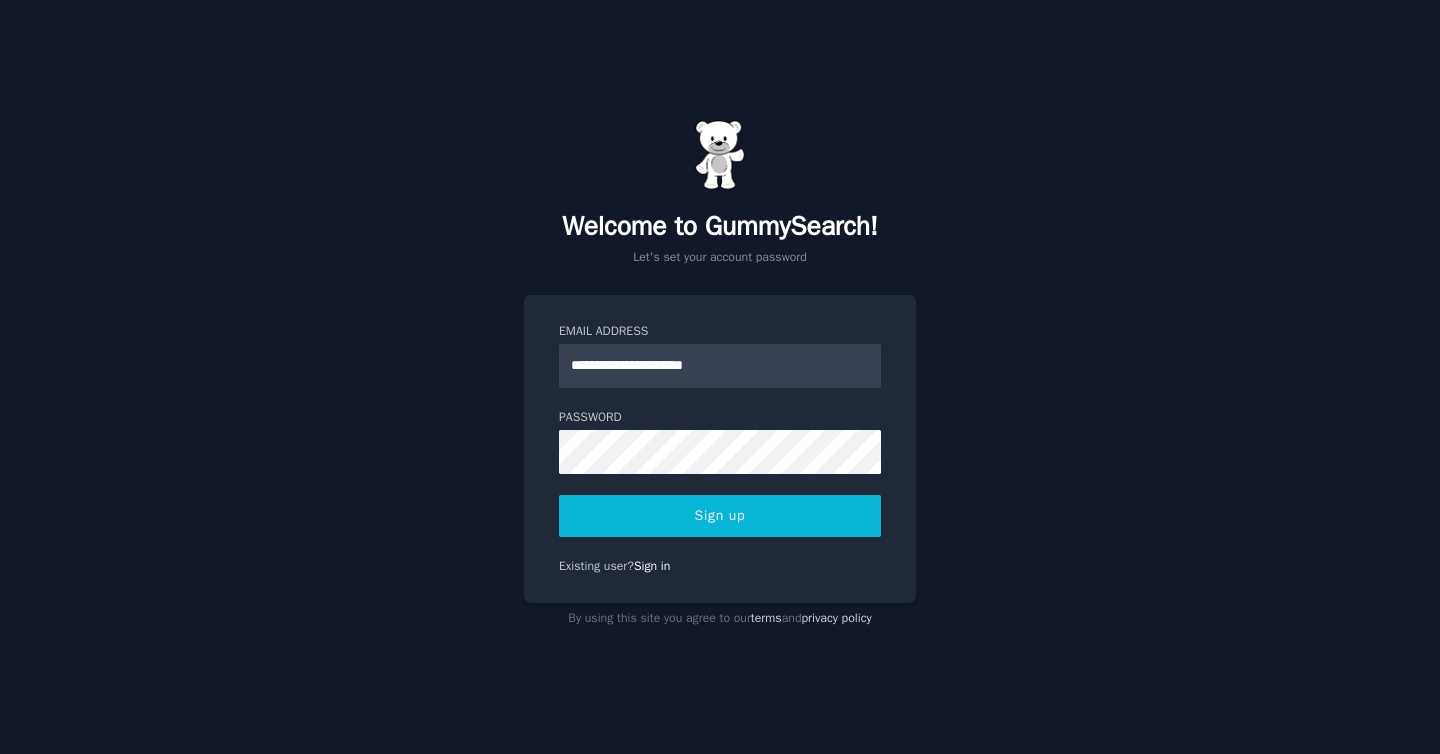 click on "Sign up" at bounding box center (720, 516) 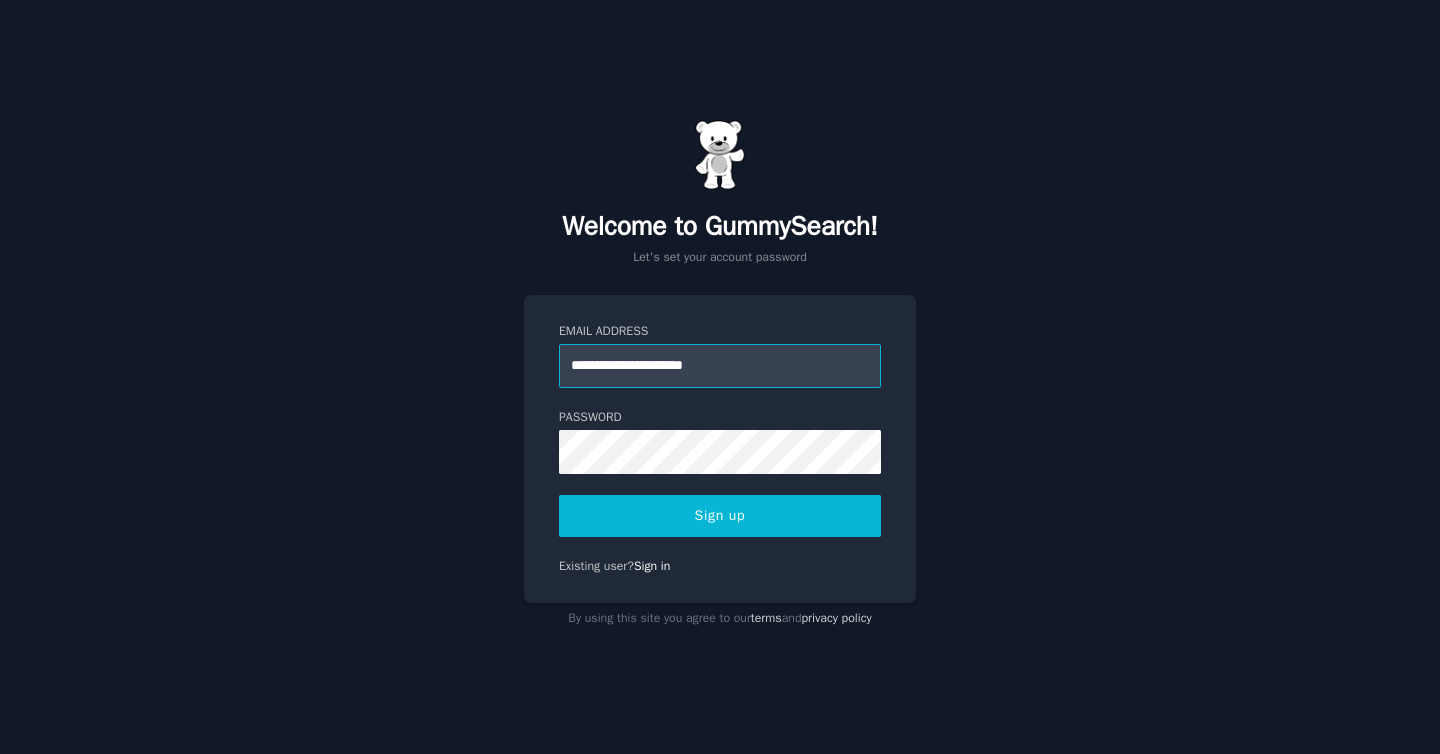 click on "**********" at bounding box center (720, 366) 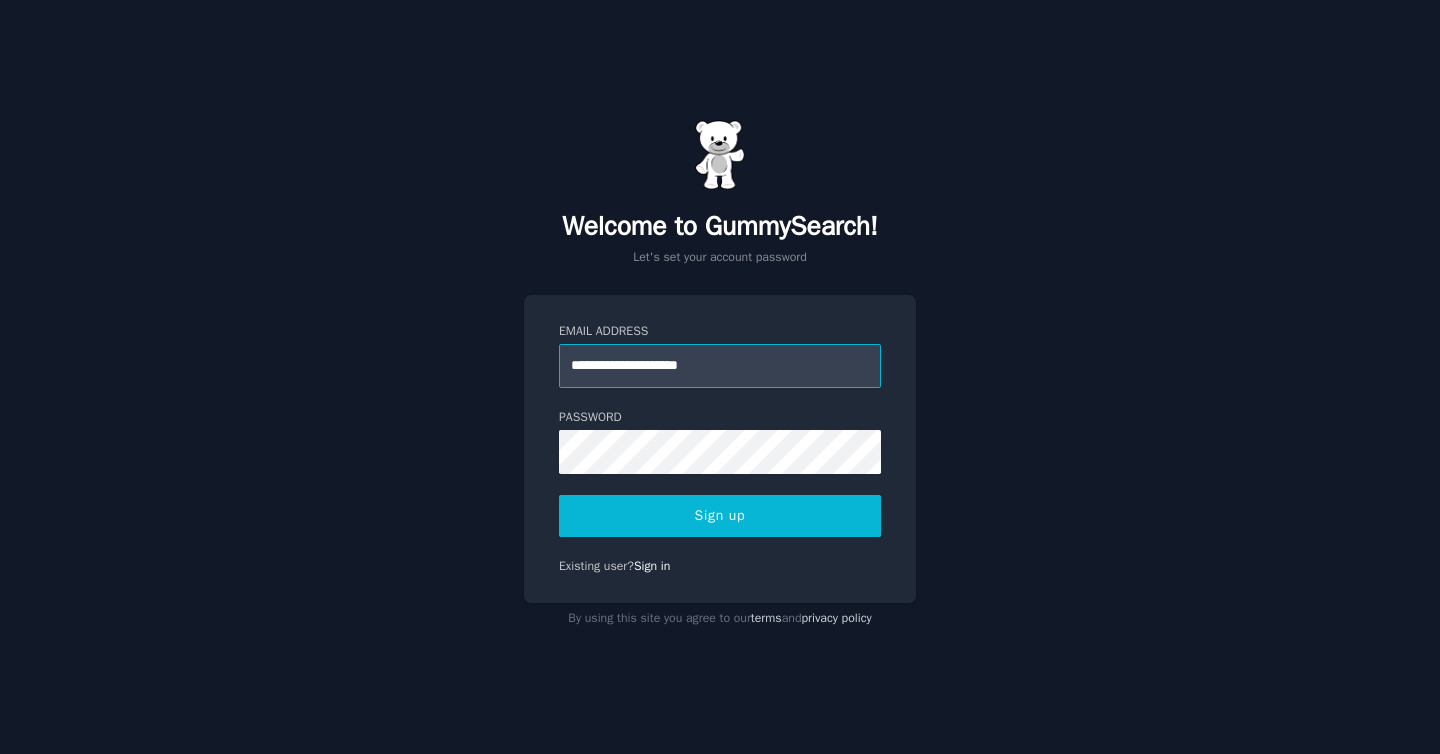 type on "**********" 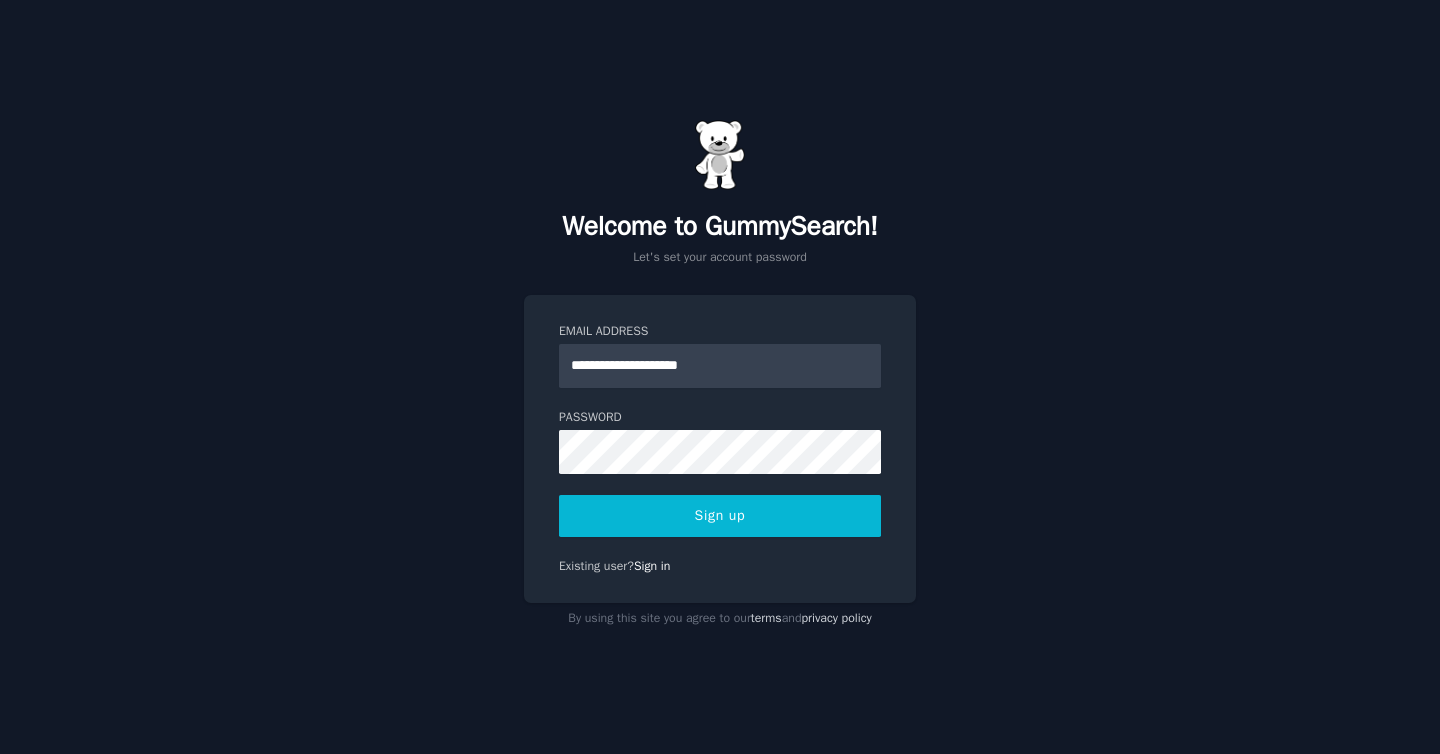 click on "Sign up" at bounding box center [720, 516] 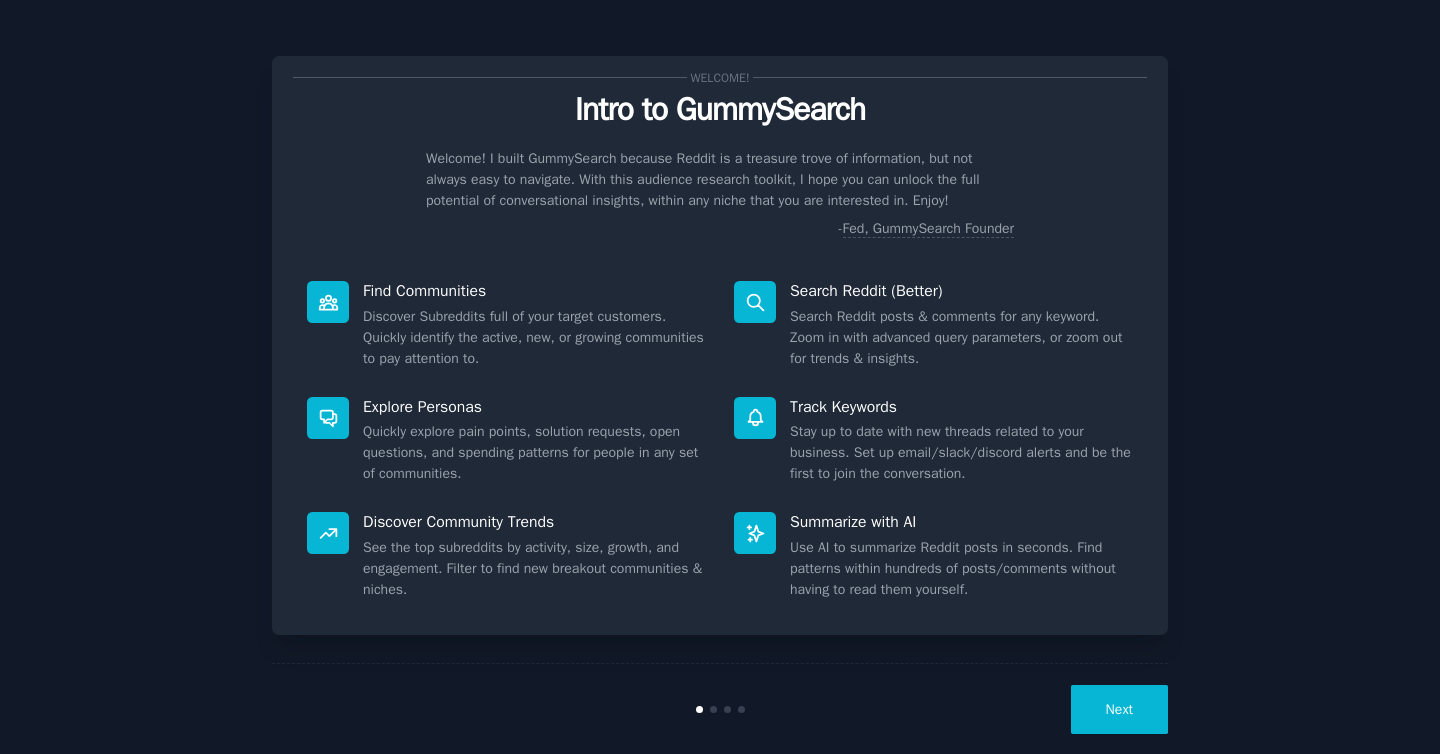 scroll, scrollTop: 0, scrollLeft: 0, axis: both 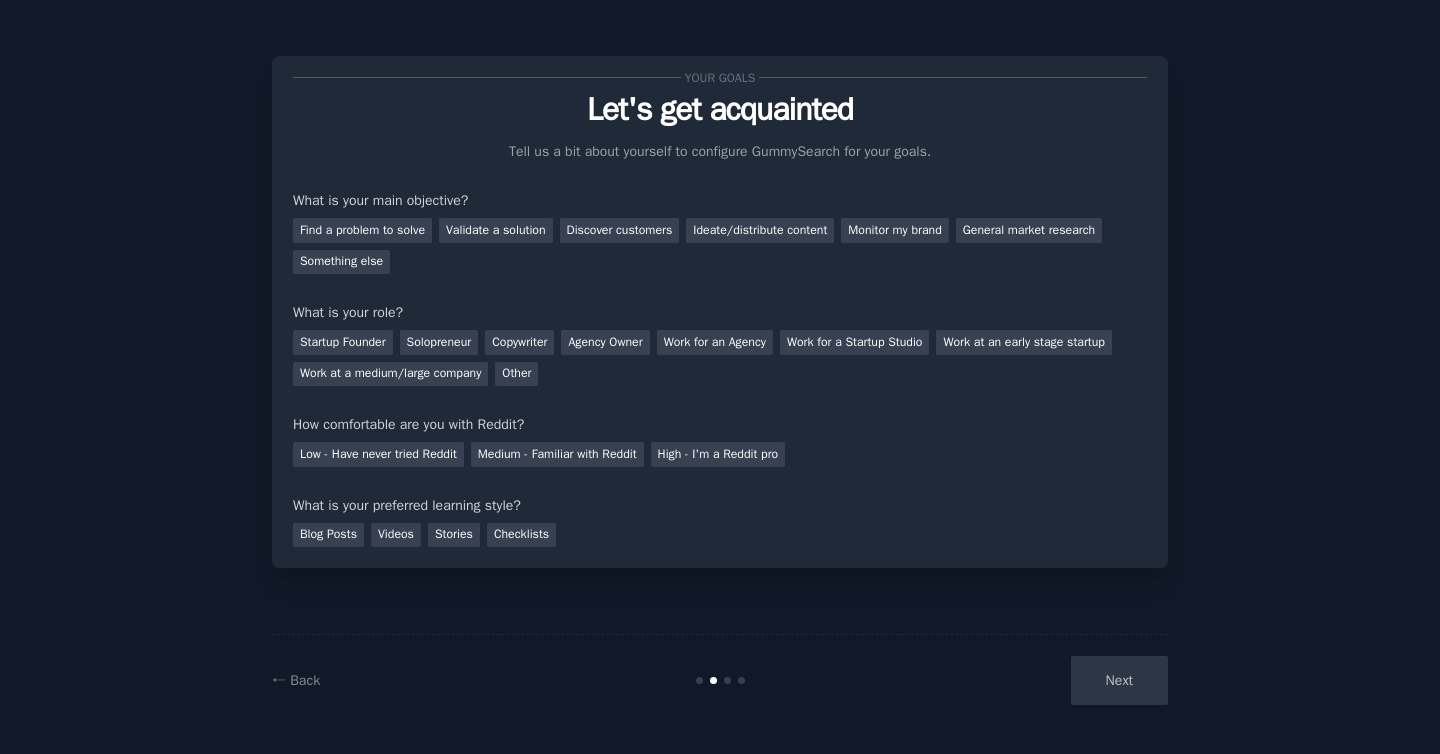 click on "Next" at bounding box center [1018, 680] 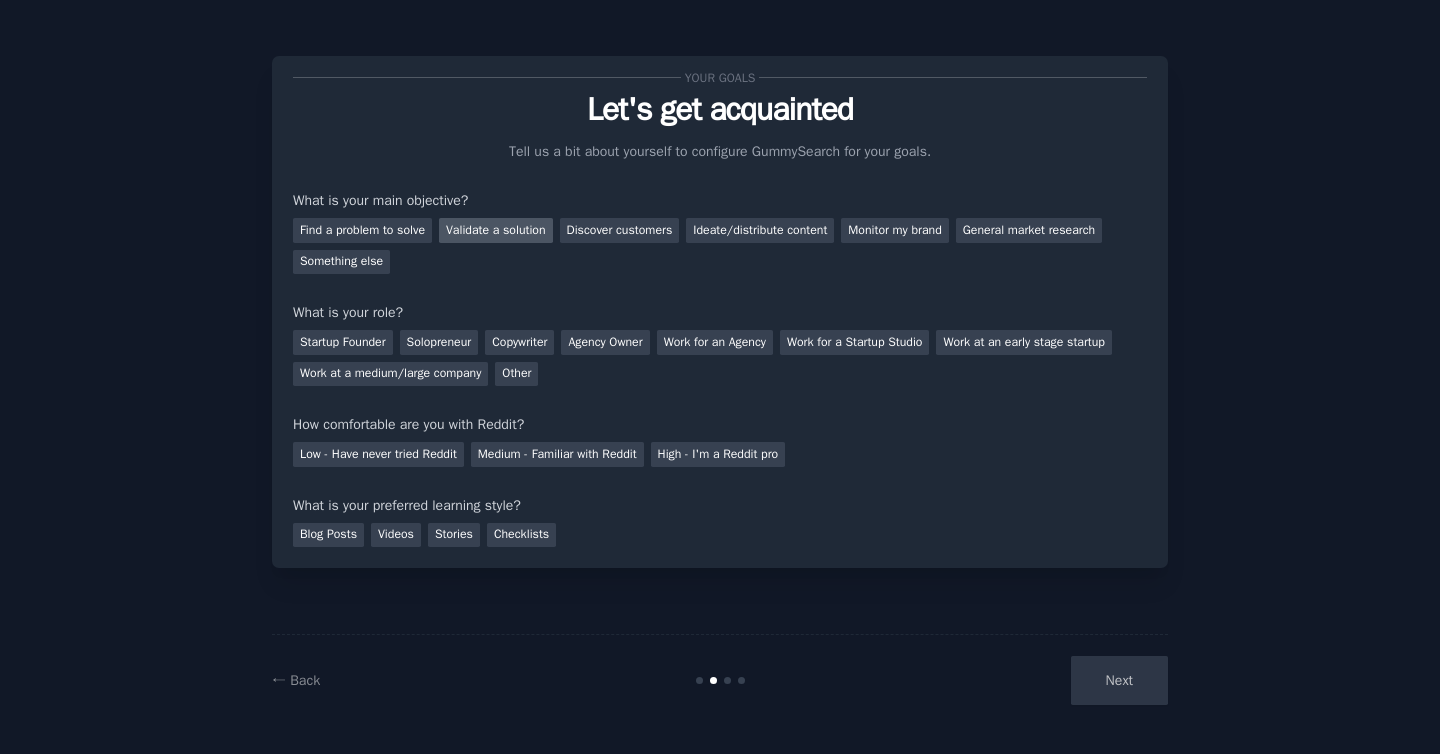 click on "Validate a solution" at bounding box center [496, 230] 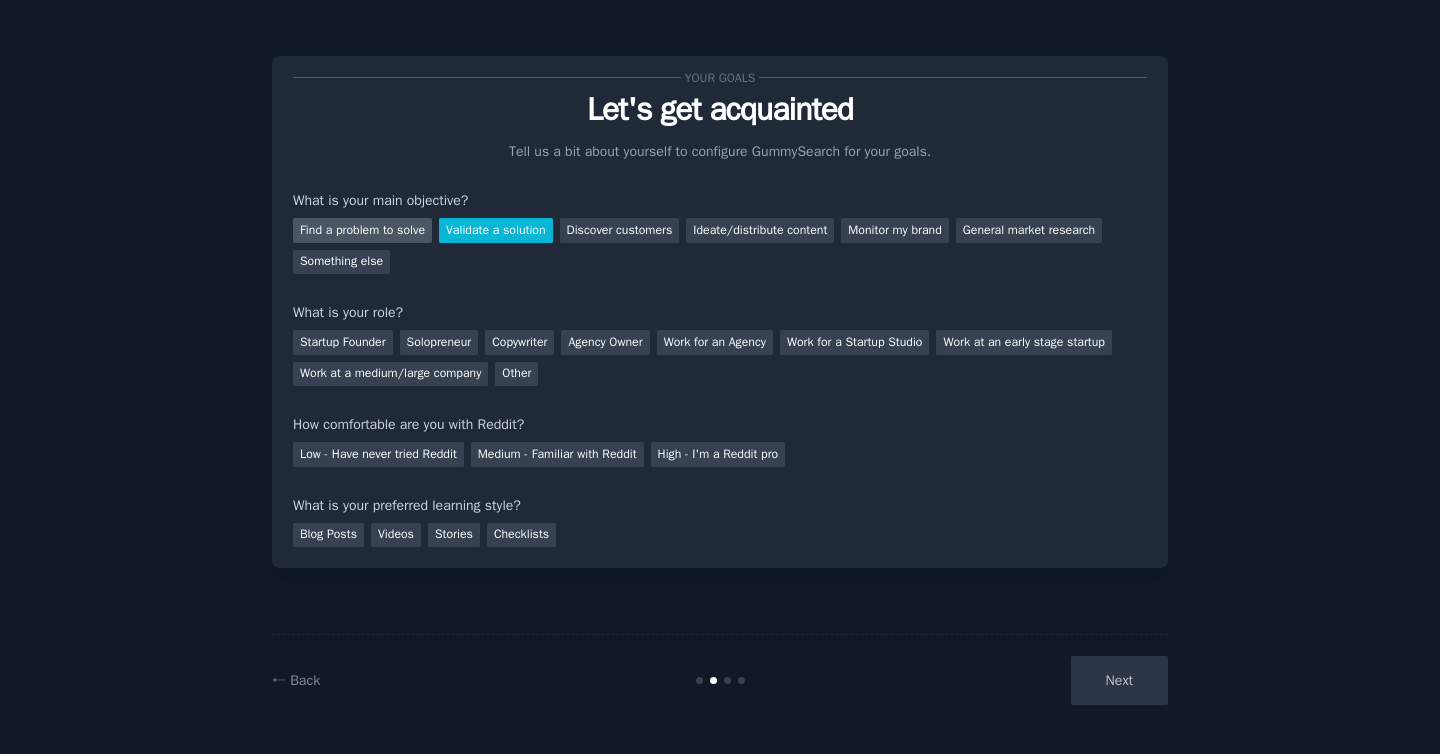 click on "Find a problem to solve" at bounding box center [362, 230] 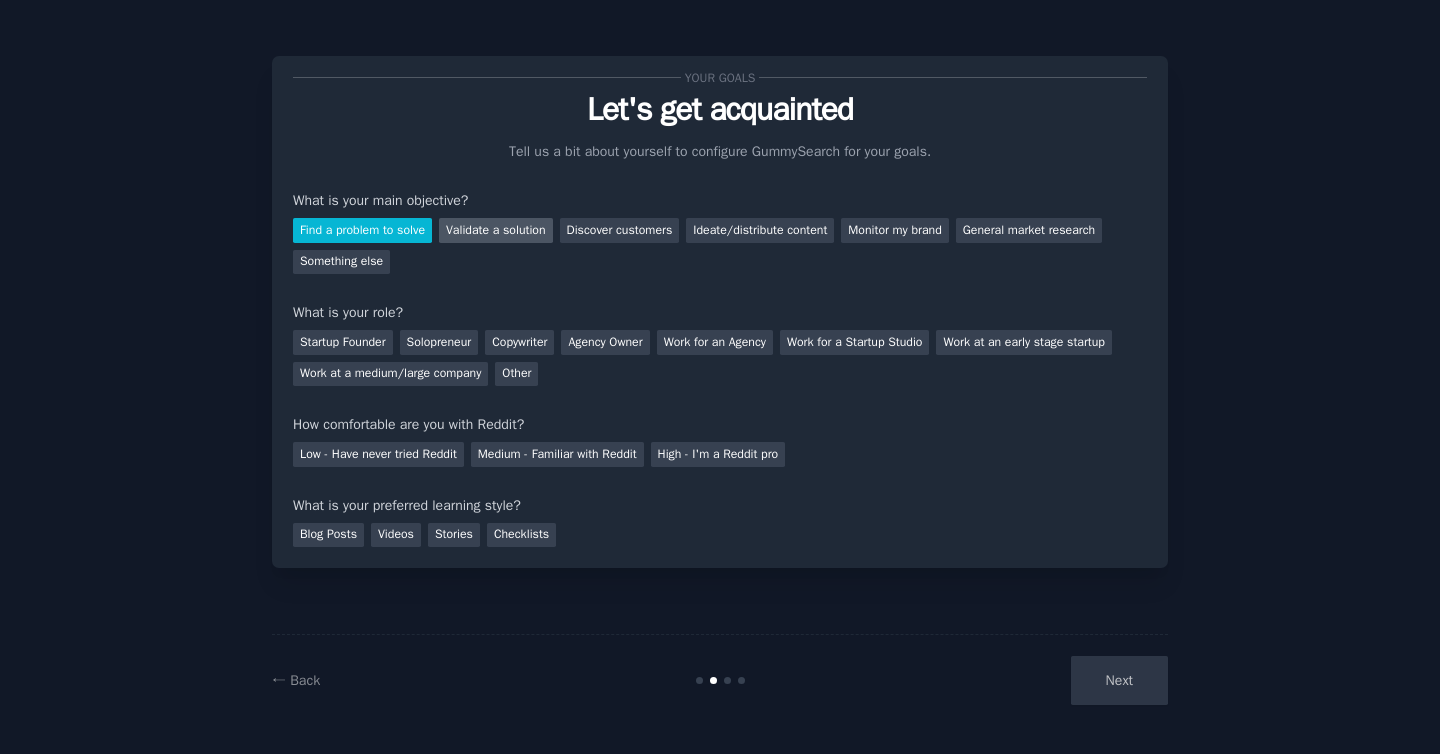 click on "Validate a solution" at bounding box center (496, 230) 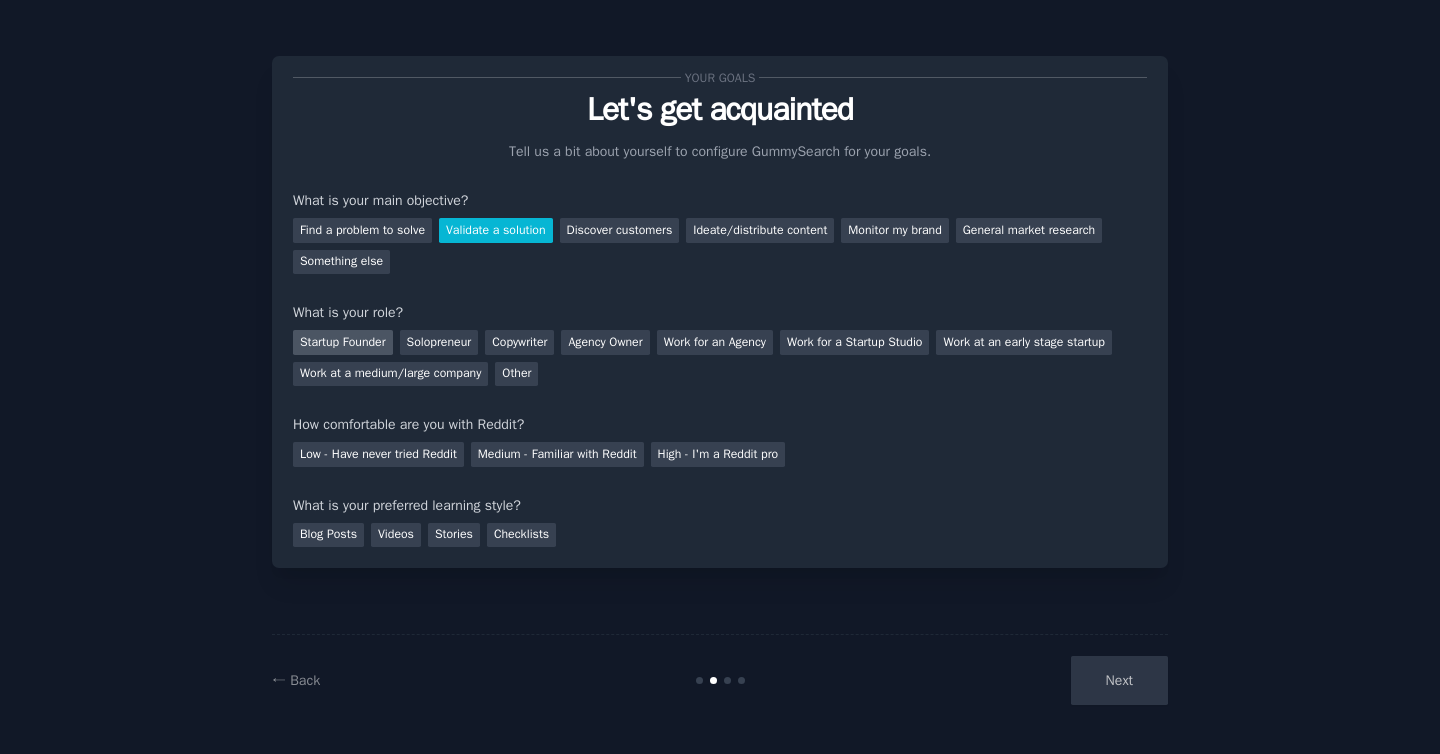 click on "Startup Founder" at bounding box center [343, 342] 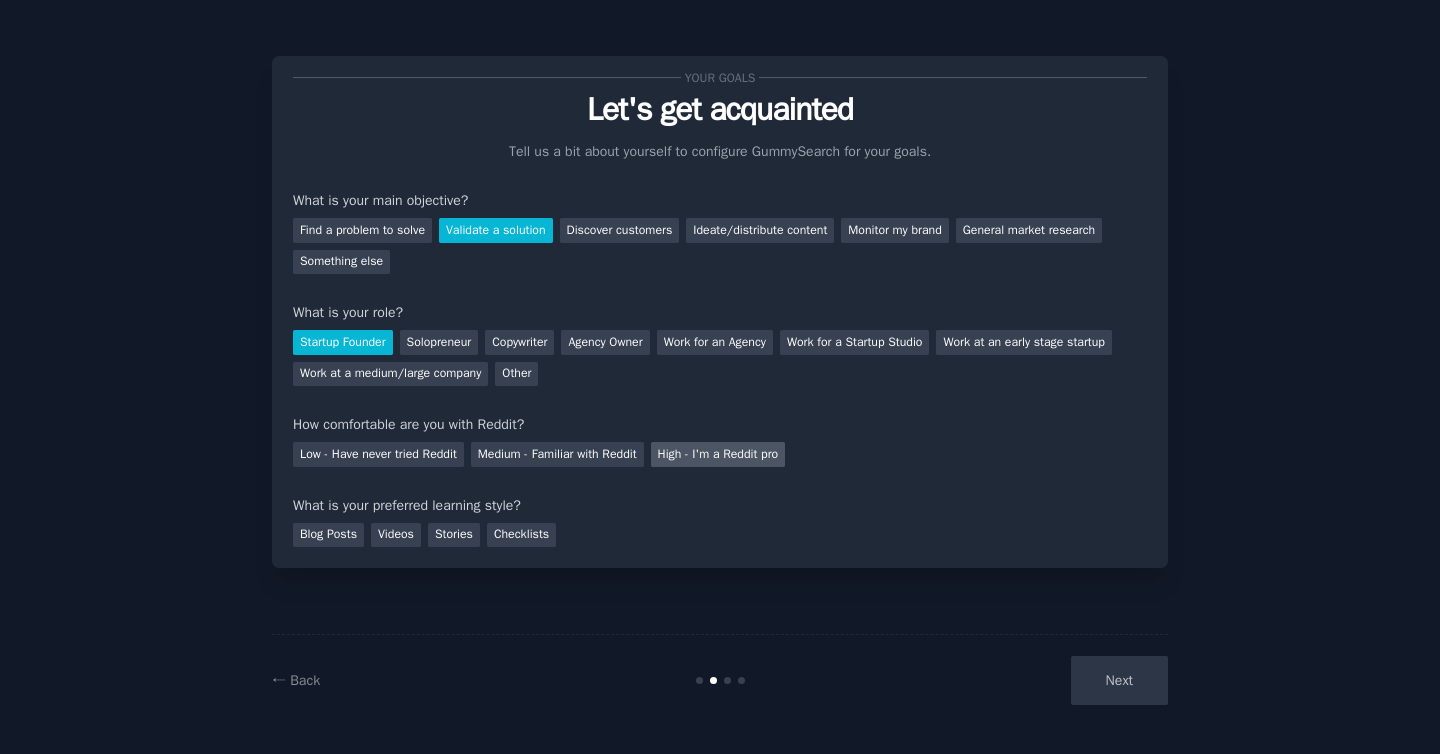 click on "High - I'm a Reddit pro" at bounding box center [718, 454] 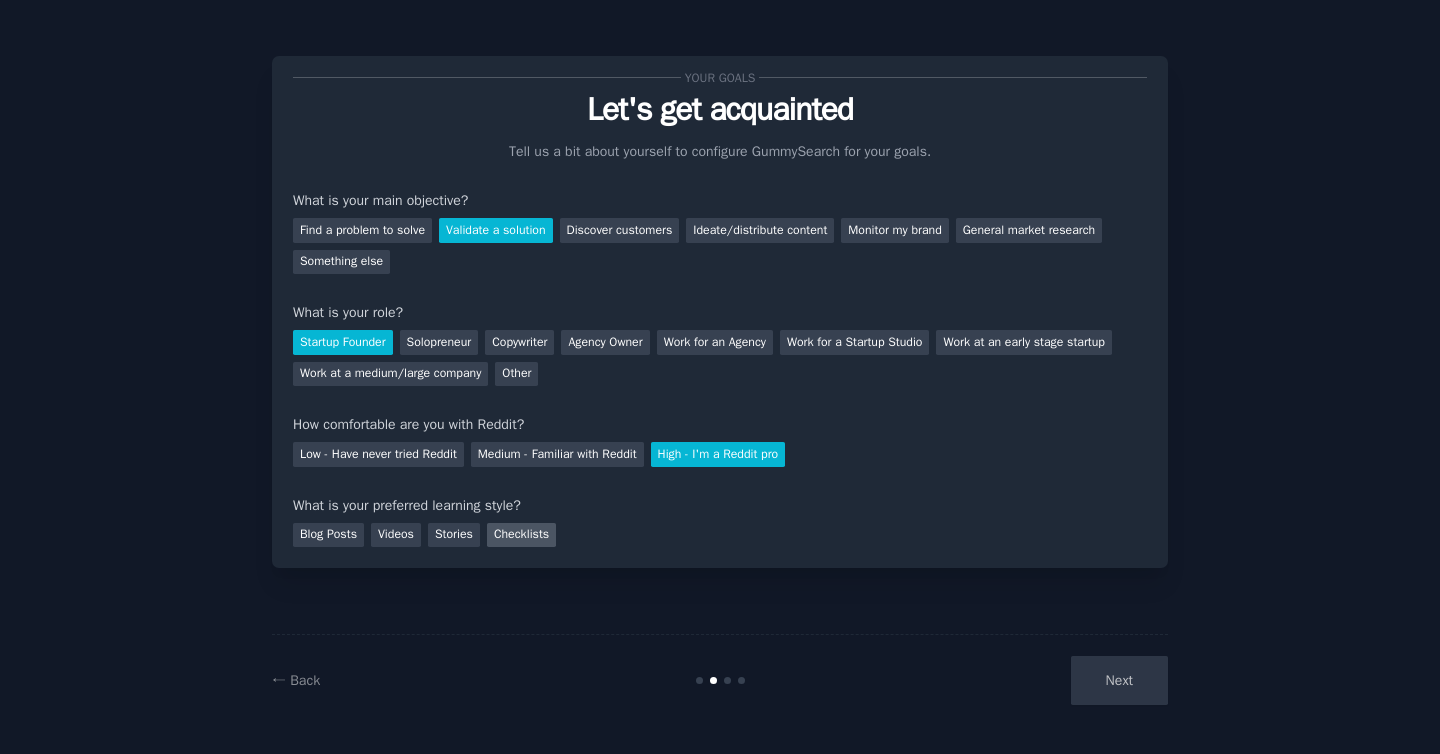 click on "Checklists" at bounding box center (521, 535) 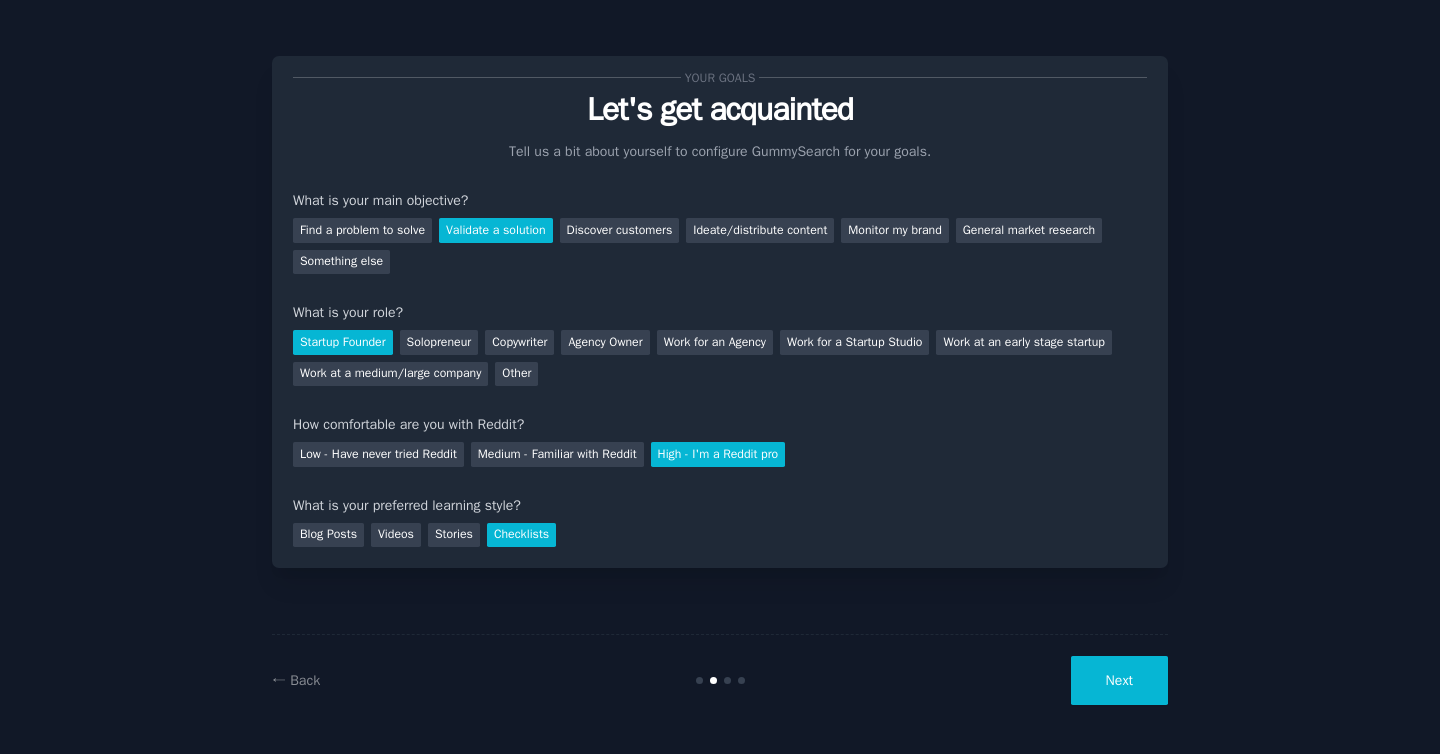 click on "Next" at bounding box center (1119, 680) 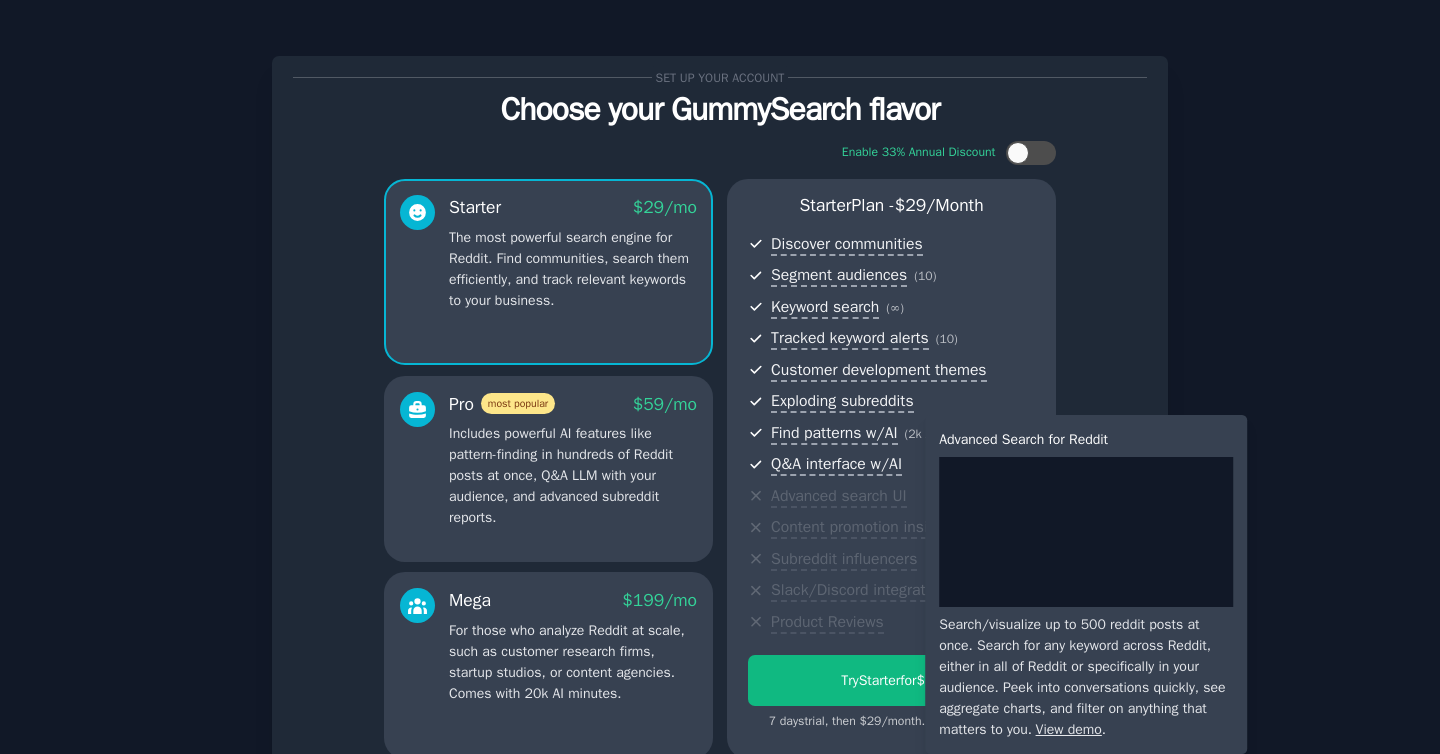 scroll, scrollTop: 194, scrollLeft: 0, axis: vertical 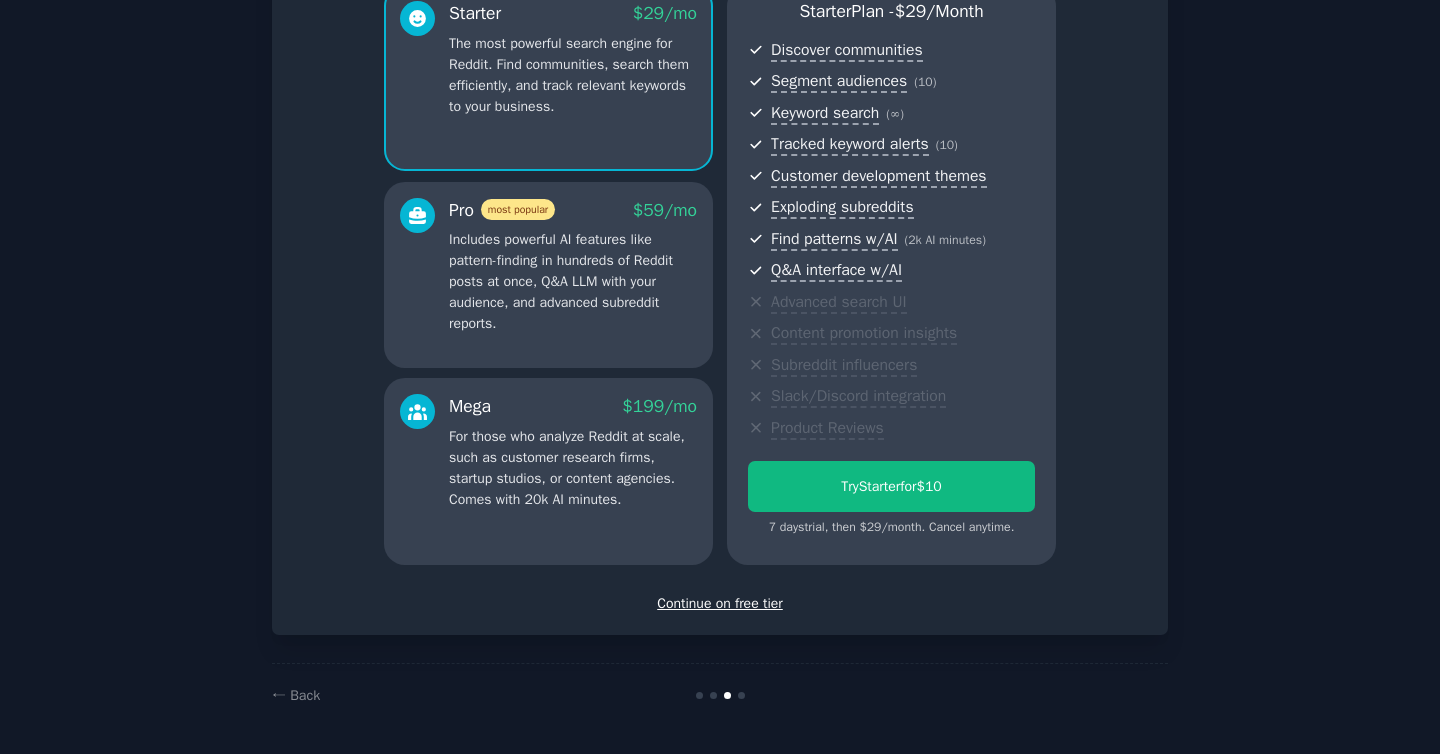 click on "Continue on free tier" at bounding box center [720, 603] 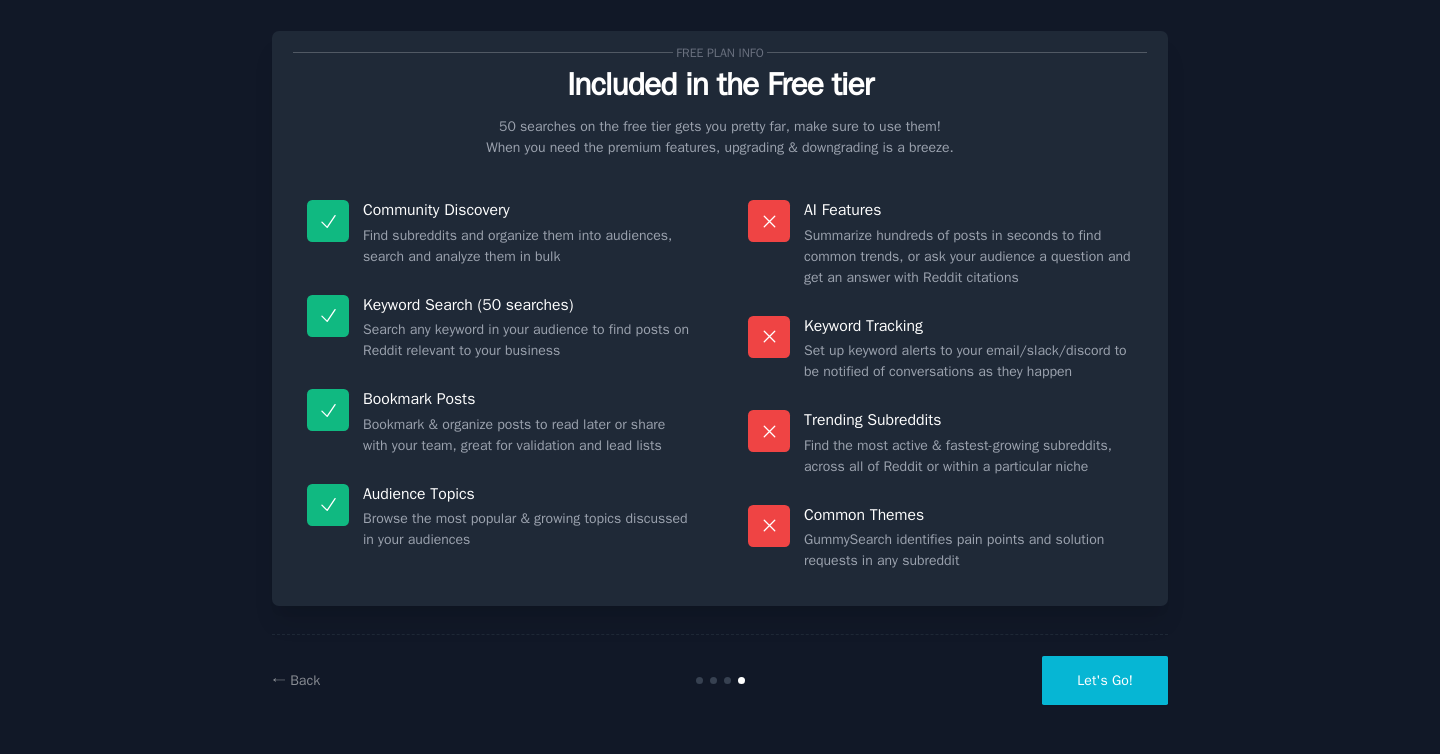 click on "Let's Go!" at bounding box center (1105, 680) 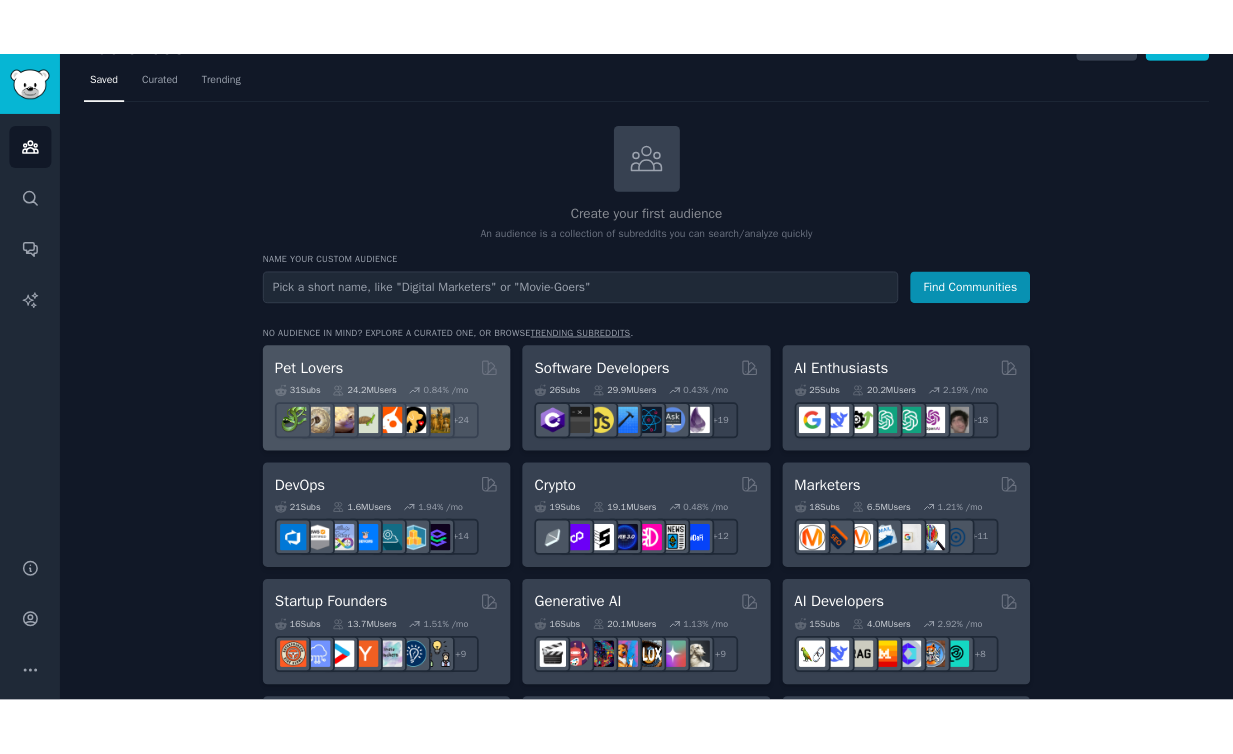 scroll, scrollTop: 0, scrollLeft: 0, axis: both 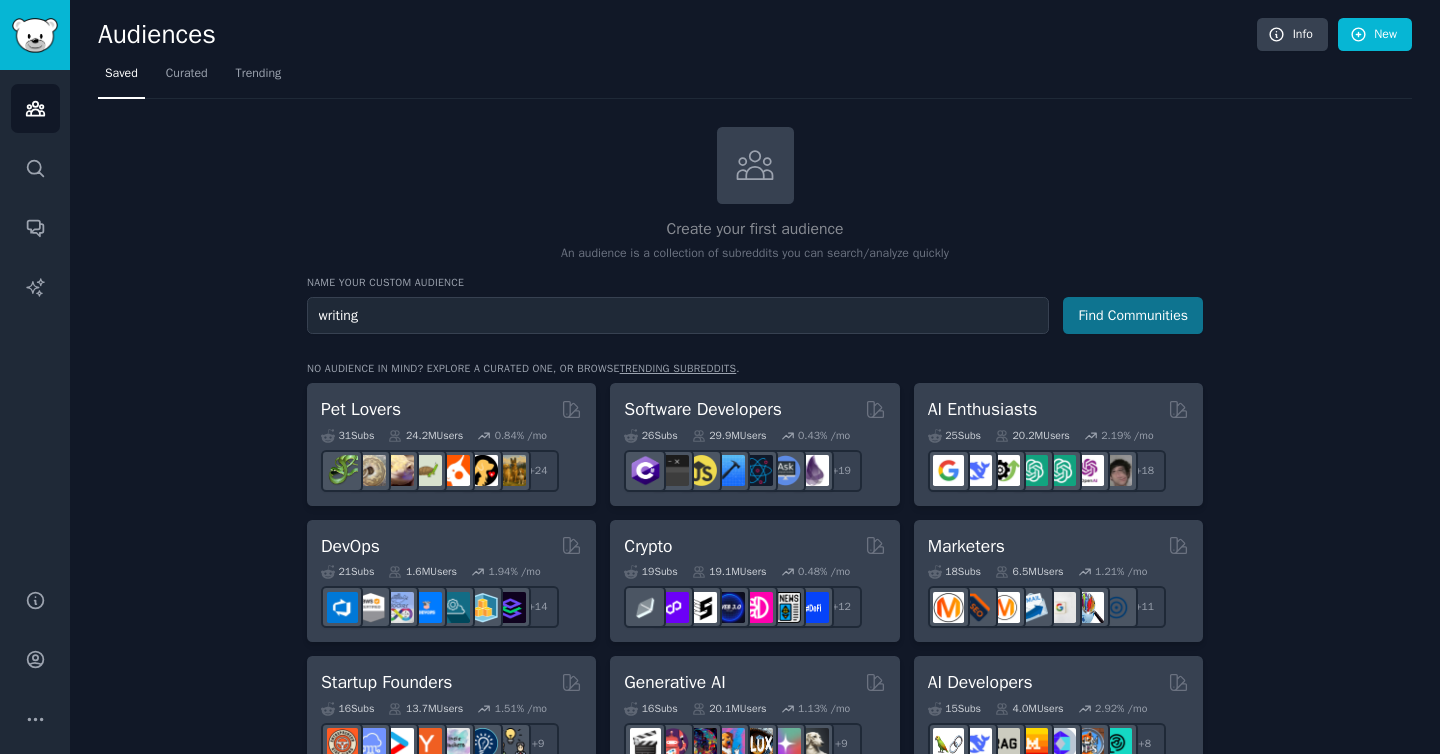 type on "writing" 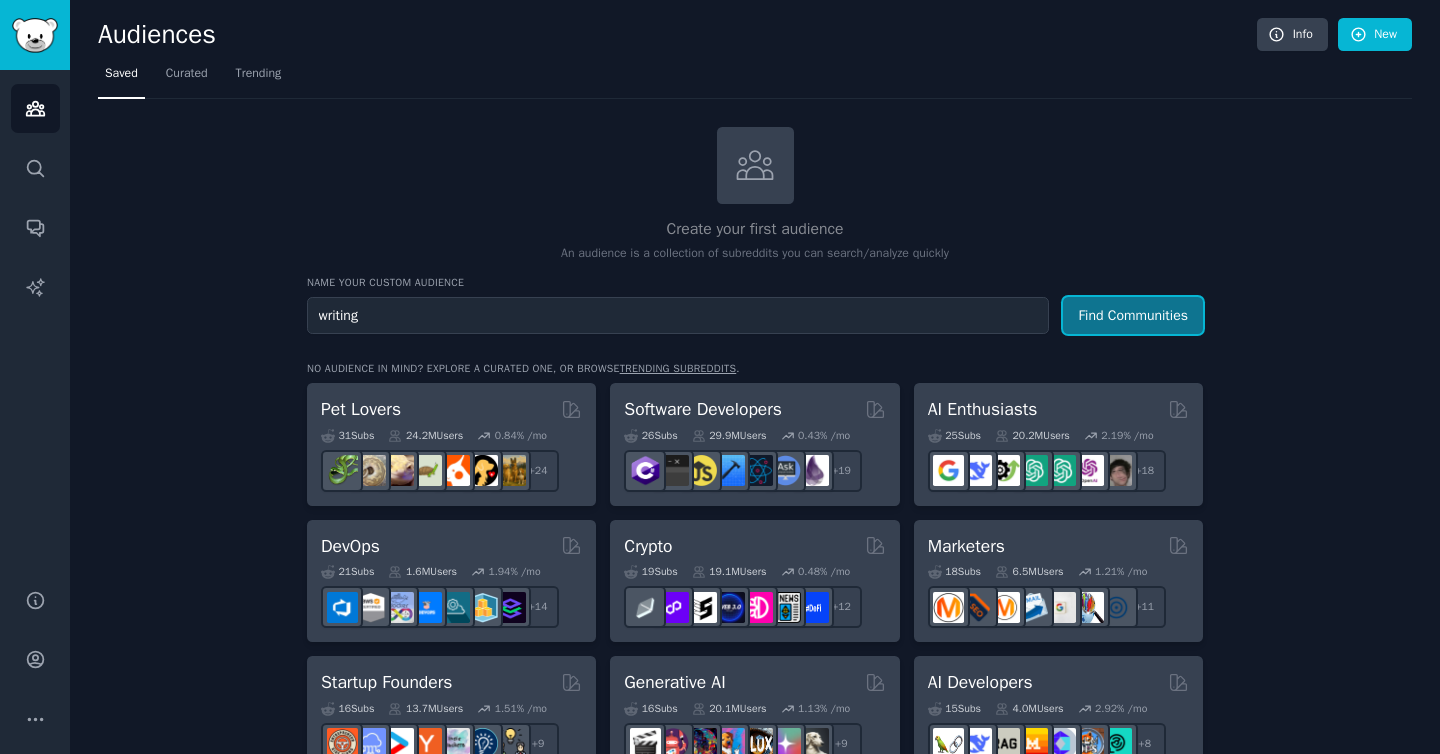click on "Find Communities" at bounding box center [1133, 315] 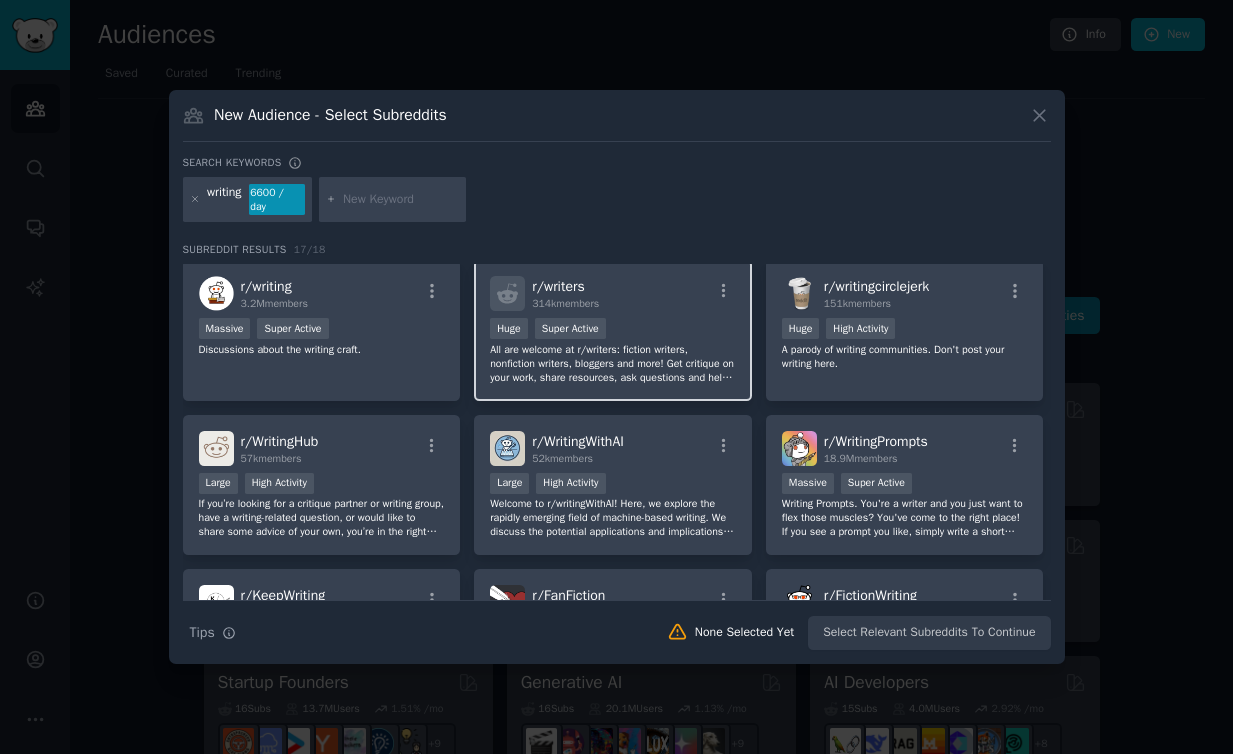 scroll, scrollTop: 0, scrollLeft: 0, axis: both 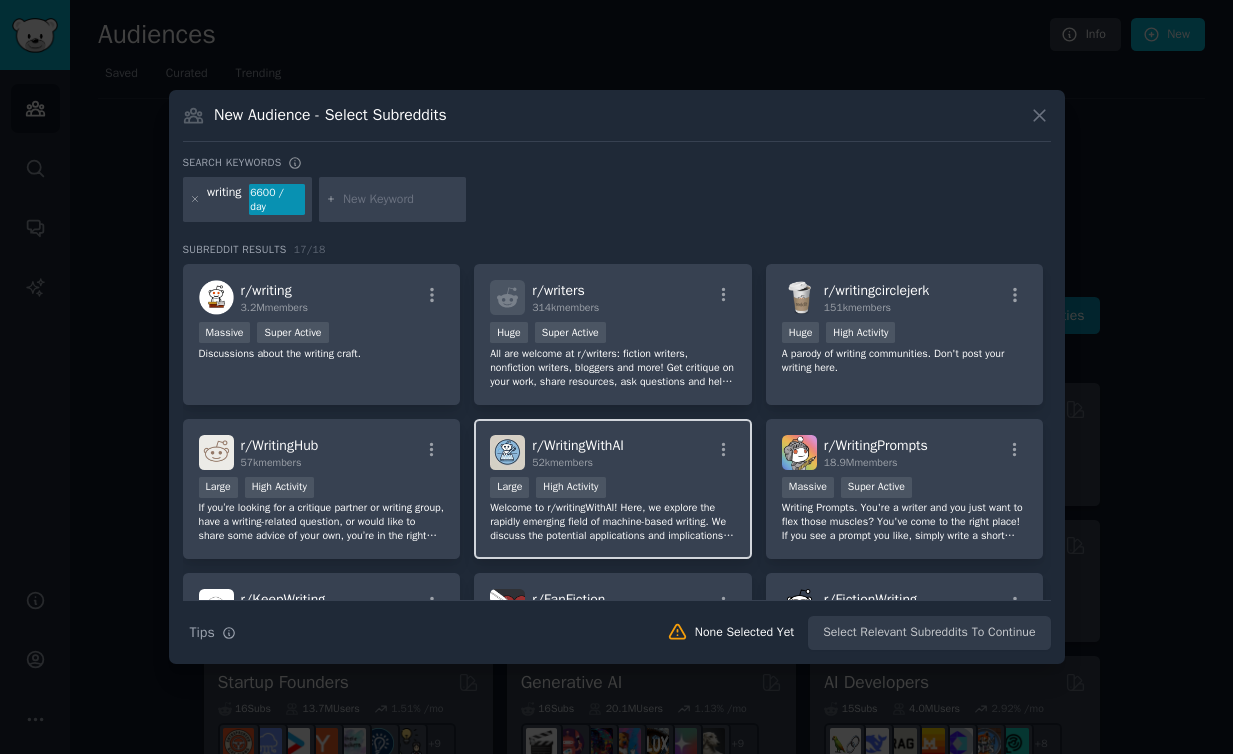 click on "Welcome to r/writingWithAI! Here, we explore the rapidly emerging field of machine-based writing. We discuss the potential applications and implications of AI-based content creation. We also share resources on how to create AI-generated text, as well as explore the ethical considerations associated with this technology. Whether you're a writer, programmer, or AI enthusiast, this is the place to discuss the future of writing." at bounding box center (613, 522) 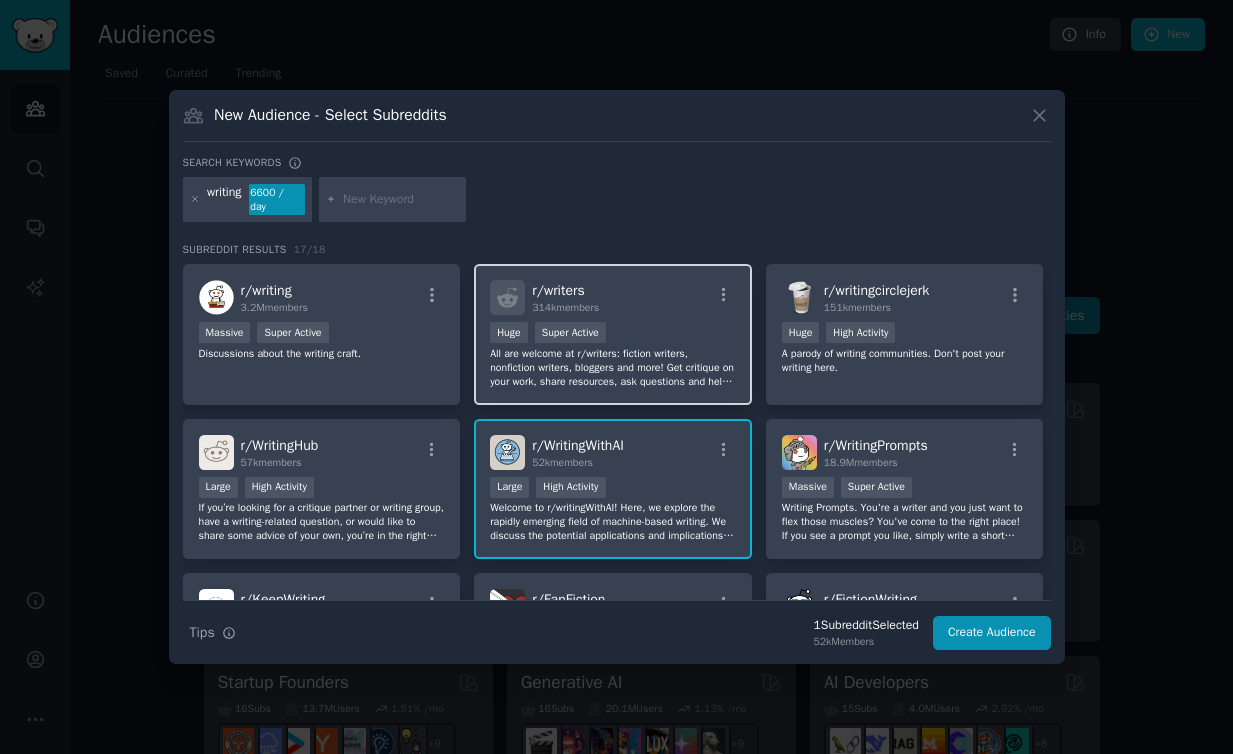 click on "All are welcome at r/writers: fiction writers, nonfiction writers, bloggers and more! Get critique on your work, share resources, ask questions and help fellow writers." at bounding box center (613, 368) 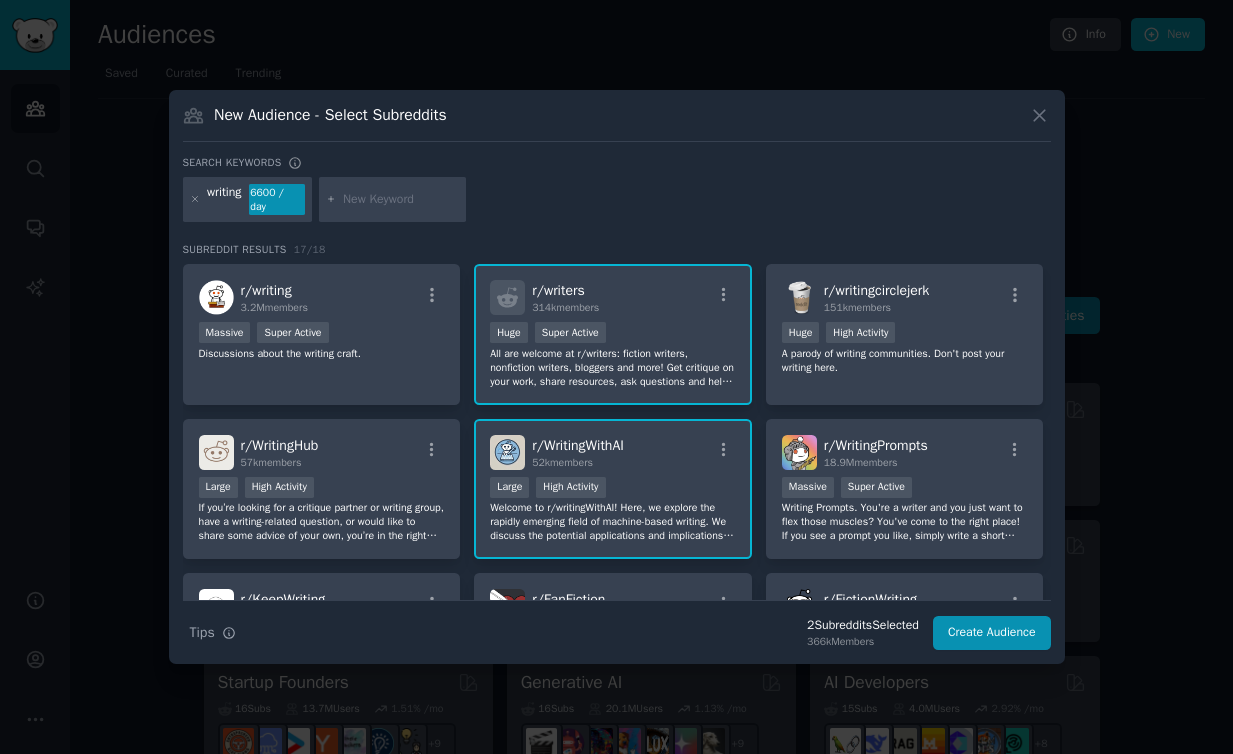 click on "All are welcome at r/writers: fiction writers, nonfiction writers, bloggers and more! Get critique on your work, share resources, ask questions and help fellow writers." at bounding box center (613, 368) 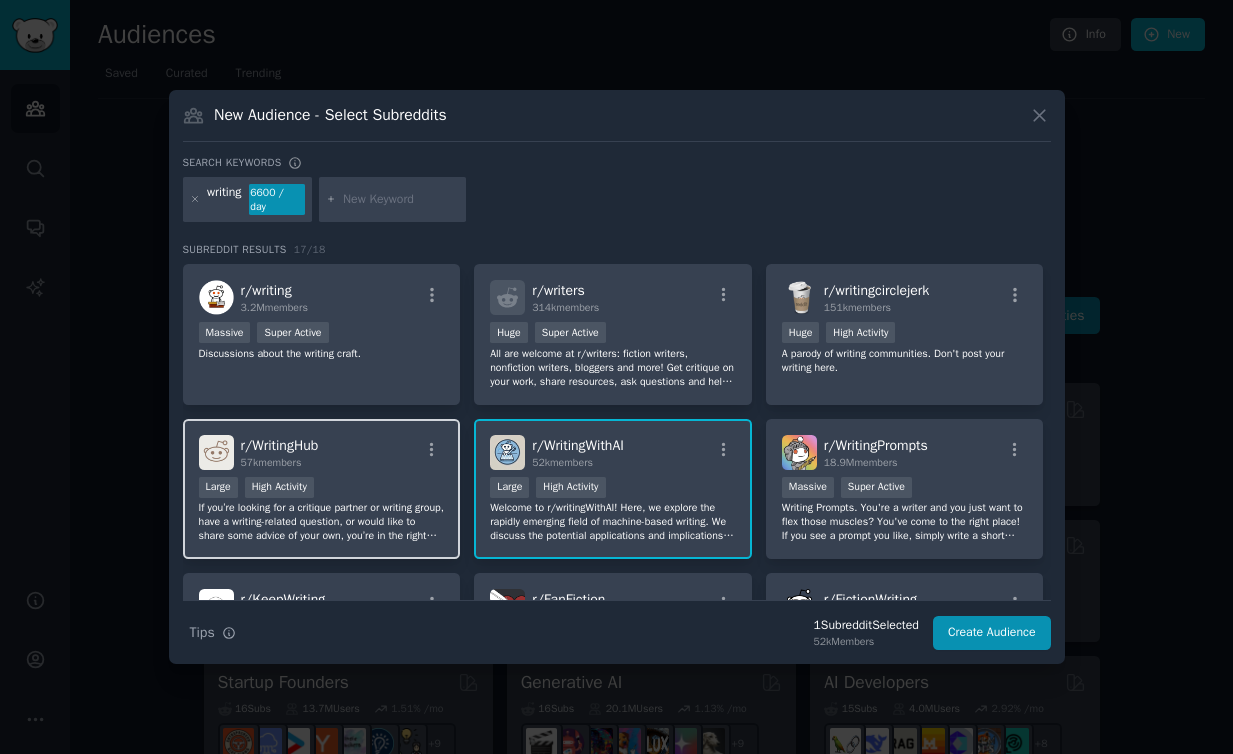 click on "If you’re looking for a critique partner or writing group, have a writing-related question, or would like to share some advice of your own, you’re in the right place! Join us on Discord for more!" at bounding box center (322, 522) 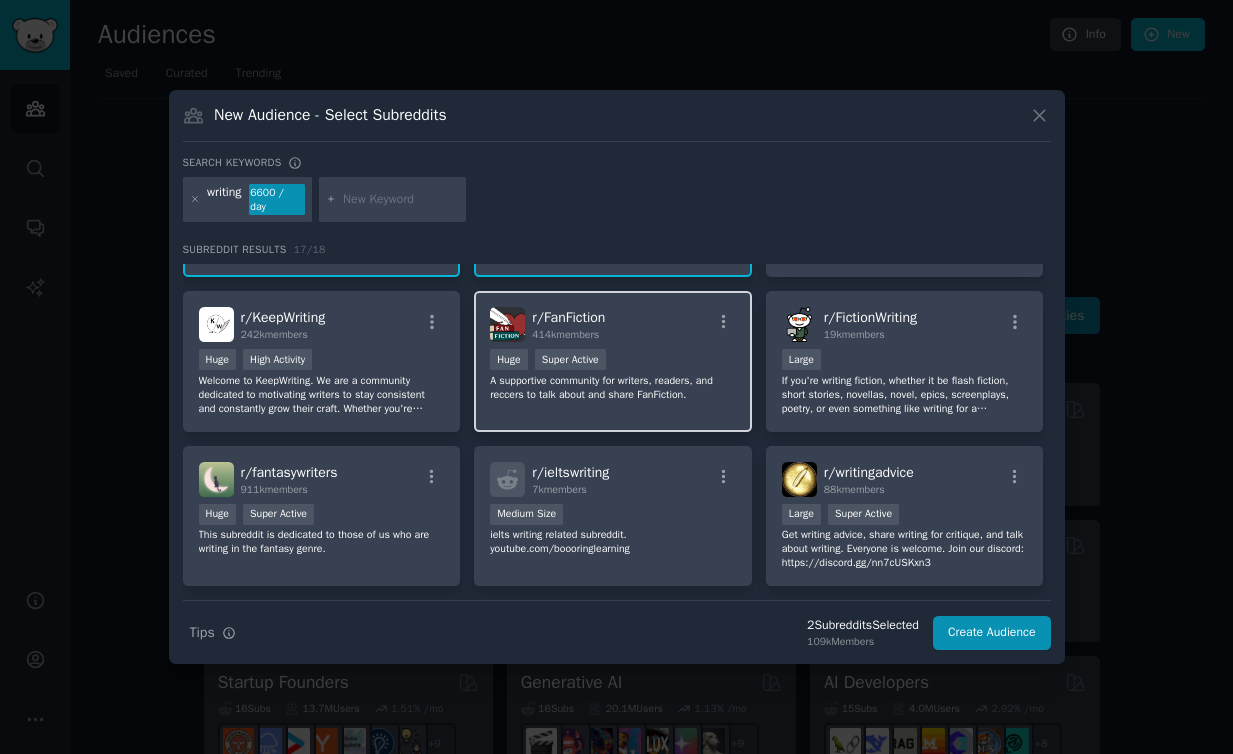scroll, scrollTop: 284, scrollLeft: 0, axis: vertical 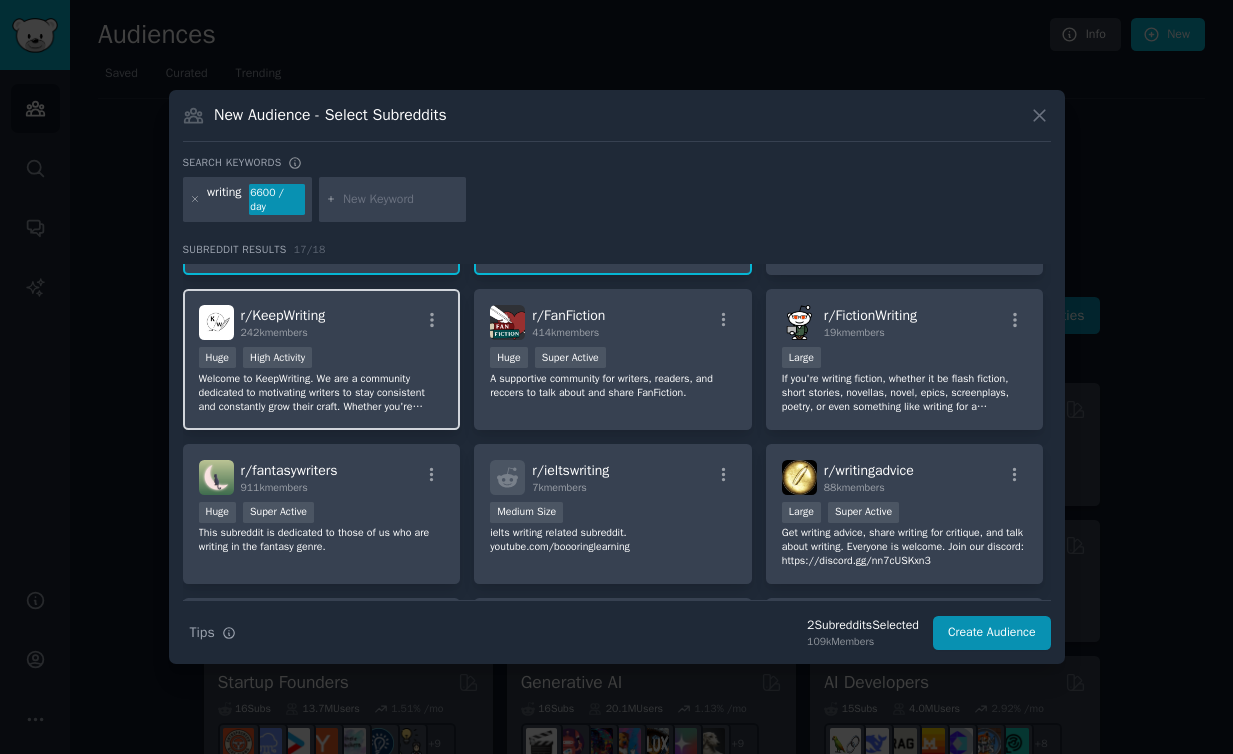 click on "Welcome to KeepWriting. We are a community dedicated to motivating writers to stay consistent and constantly grow their craft.
Whether you're looking to get feedback on an idea, hear a critique, or get unstuck in a story, this is the right place." at bounding box center (322, 393) 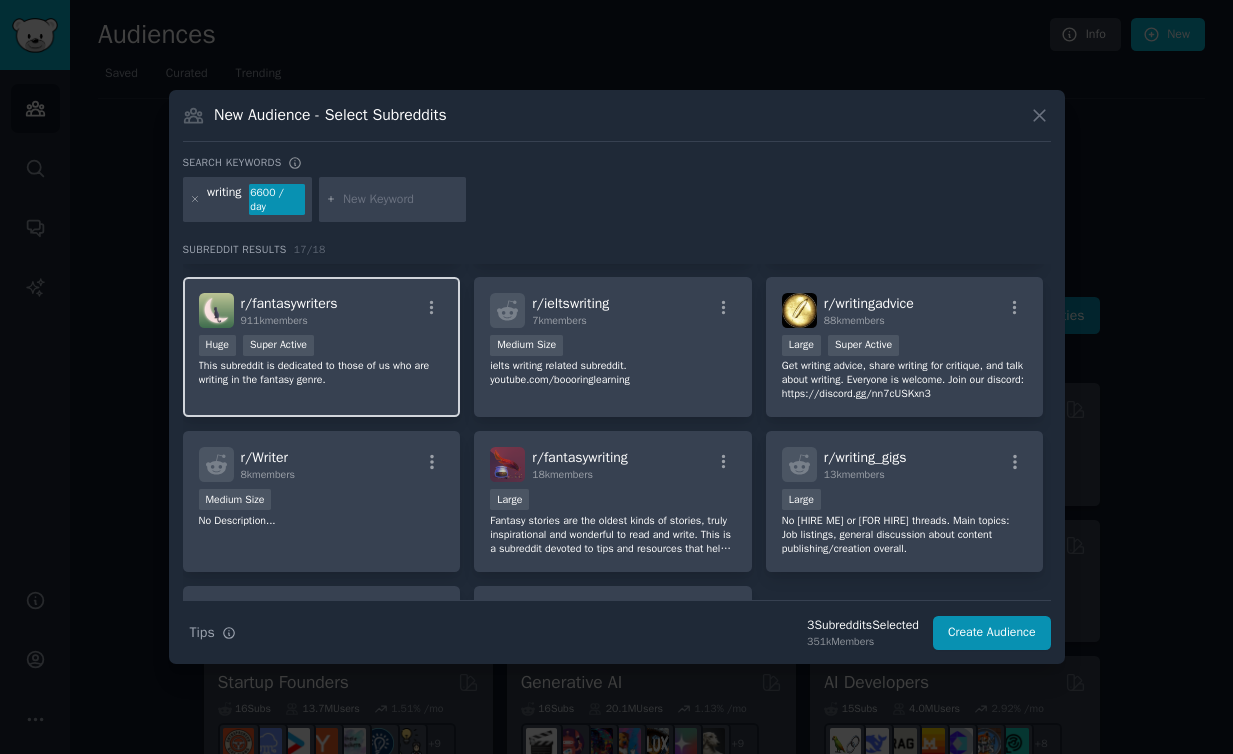 scroll, scrollTop: 447, scrollLeft: 0, axis: vertical 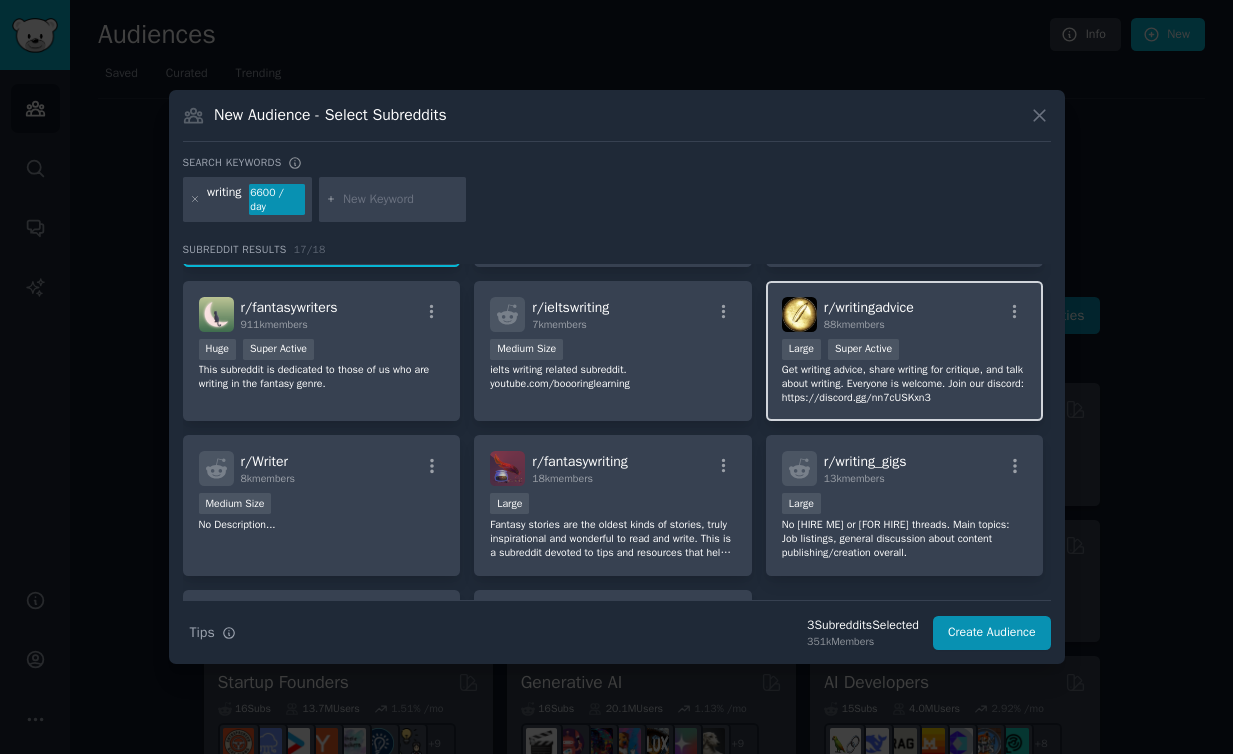 click on "Get writing advice, share writing for critique, and talk about writing. Everyone is welcome.
Join our discord: https://discord.gg/nn7cUSKxn3" at bounding box center (905, 384) 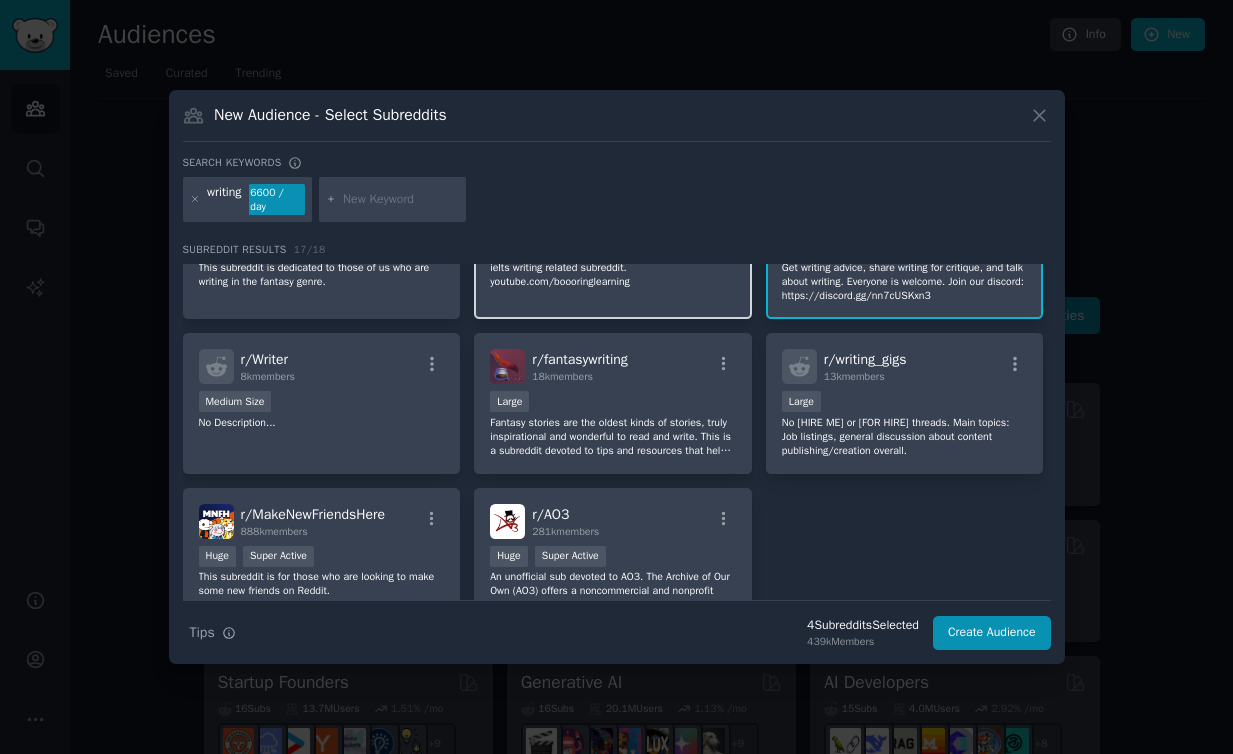 scroll, scrollTop: 555, scrollLeft: 0, axis: vertical 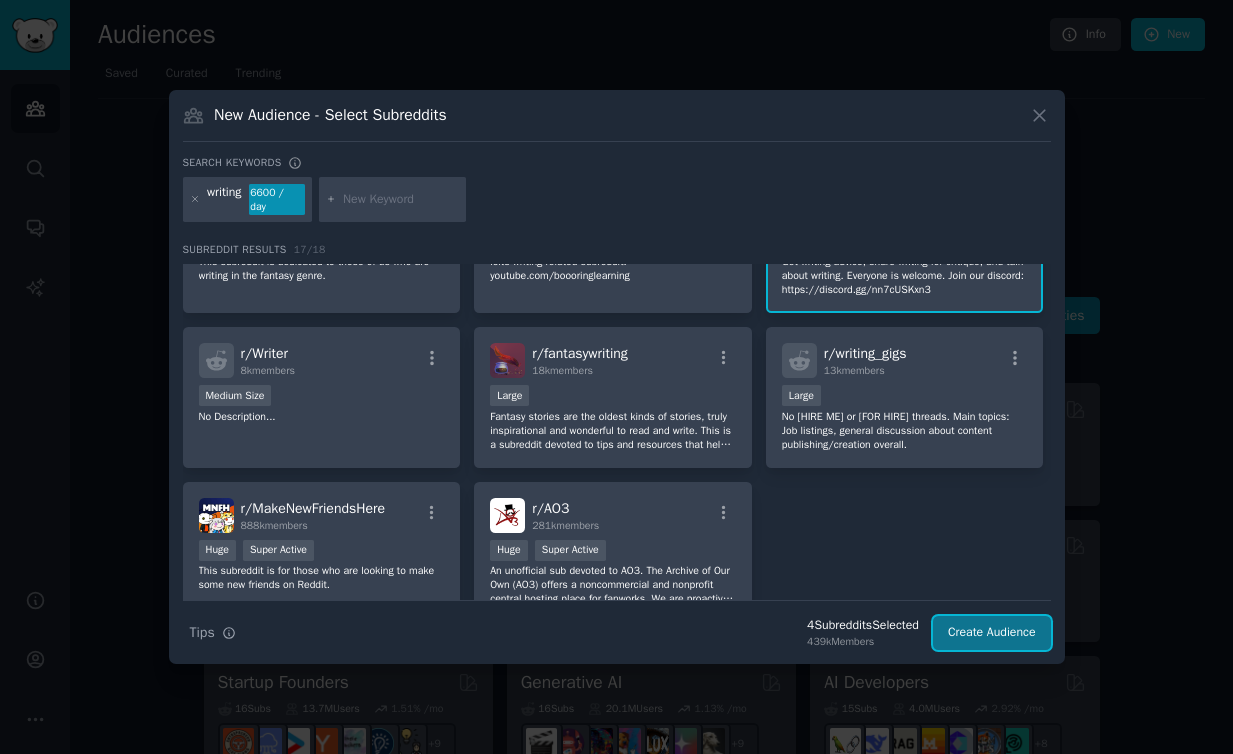click on "Create Audience" at bounding box center (992, 633) 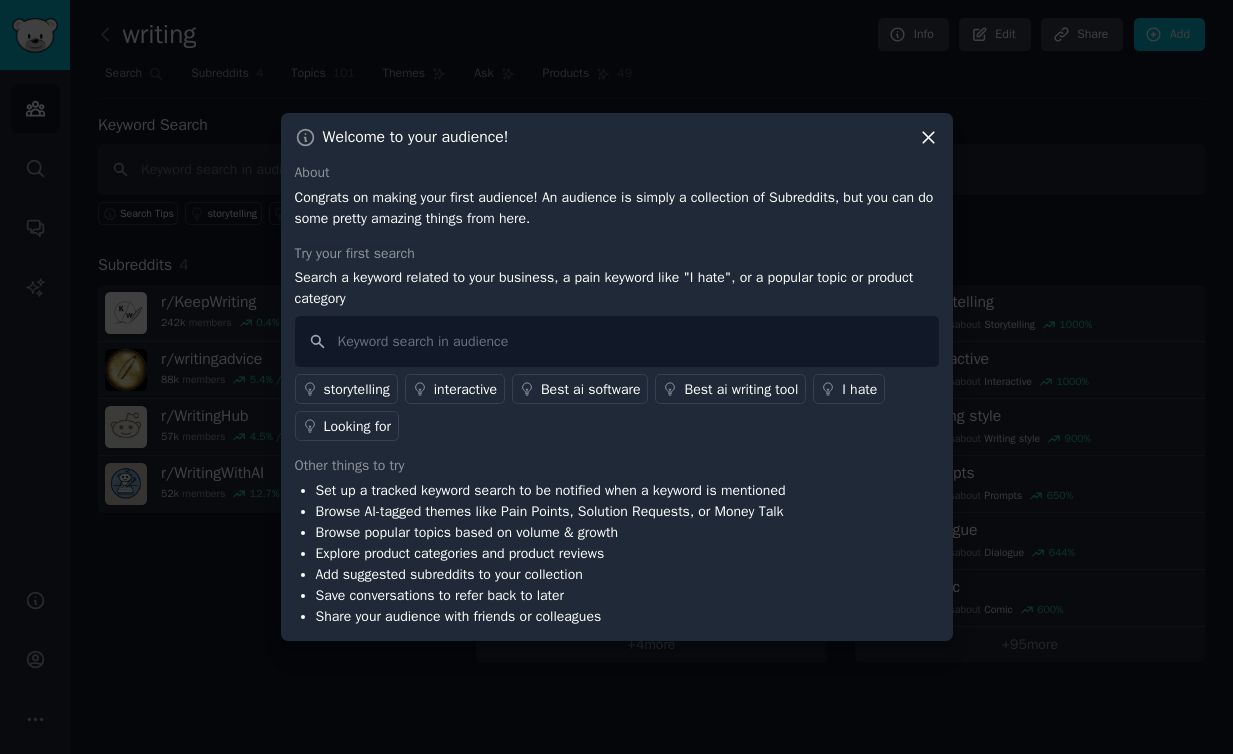 click on "Welcome to your audience! About Congrats on making your first audience! An audience is simply a collection of Subreddits, but you can do some pretty amazing things from here. Try your first search Search a keyword related to your business, a pain keyword like "I hate", or a popular topic or product category storytelling interactive Best ai software Best ai writing tool I hate Looking for Other things to try Set up a tracked keyword search to be notified when a keyword is mentioned Browse AI-tagged themes like Pain Points, Solution Requests, or Money Talk Browse popular topics based on volume & growth Explore product categories and product reviews Add suggested subreddits to your collection Save conversations to refer back to later Share your audience with friends or colleagues" at bounding box center [617, 377] 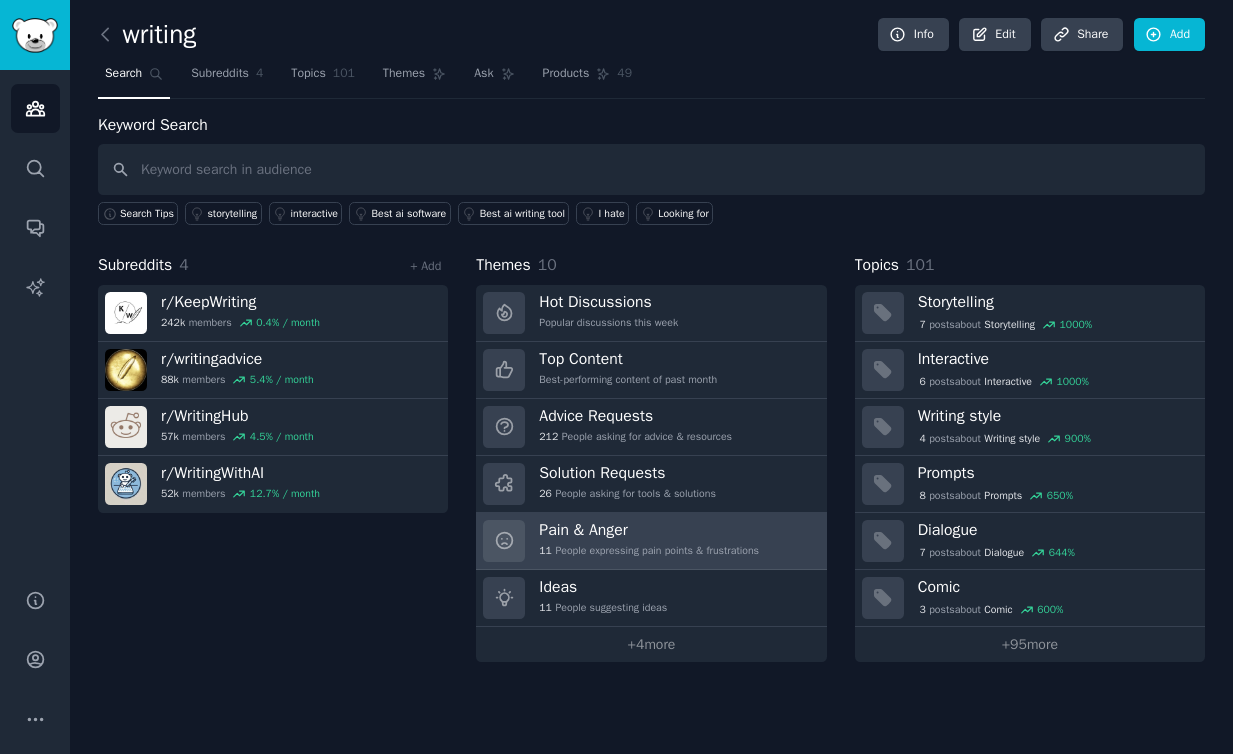 click on "Pain & Anger" at bounding box center (649, 530) 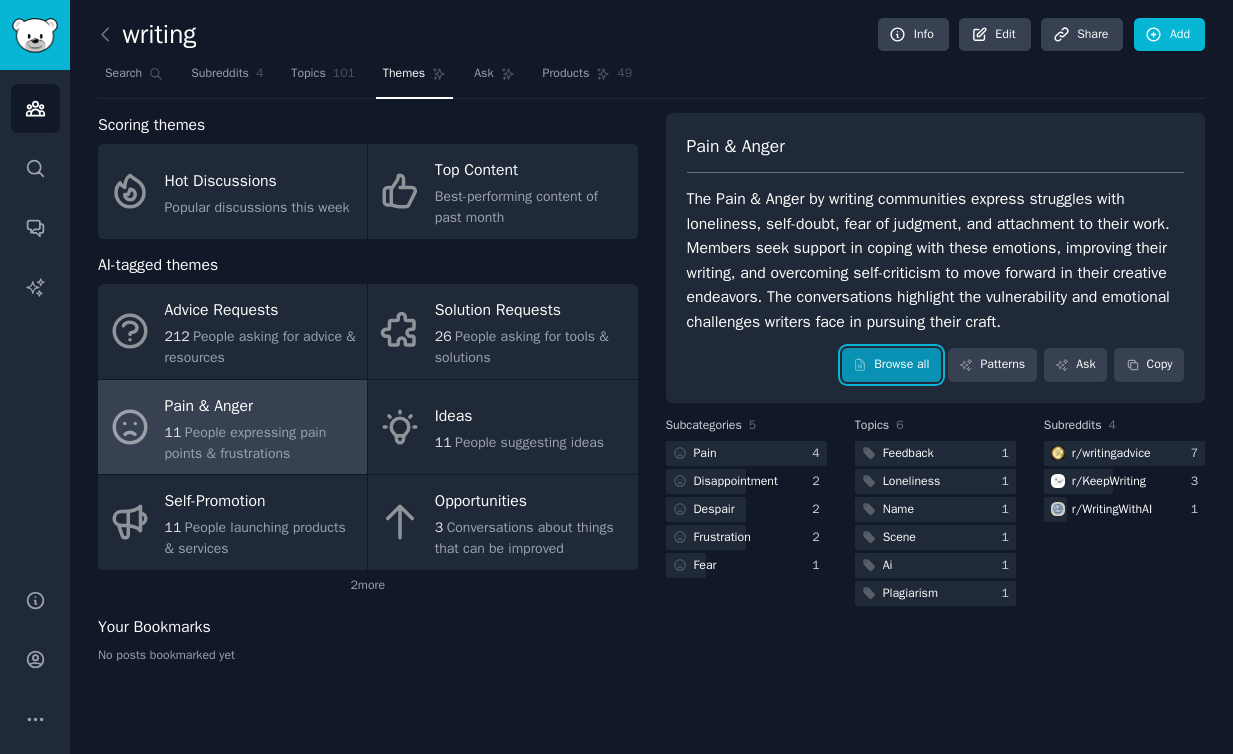 click on "Browse all" at bounding box center [891, 365] 